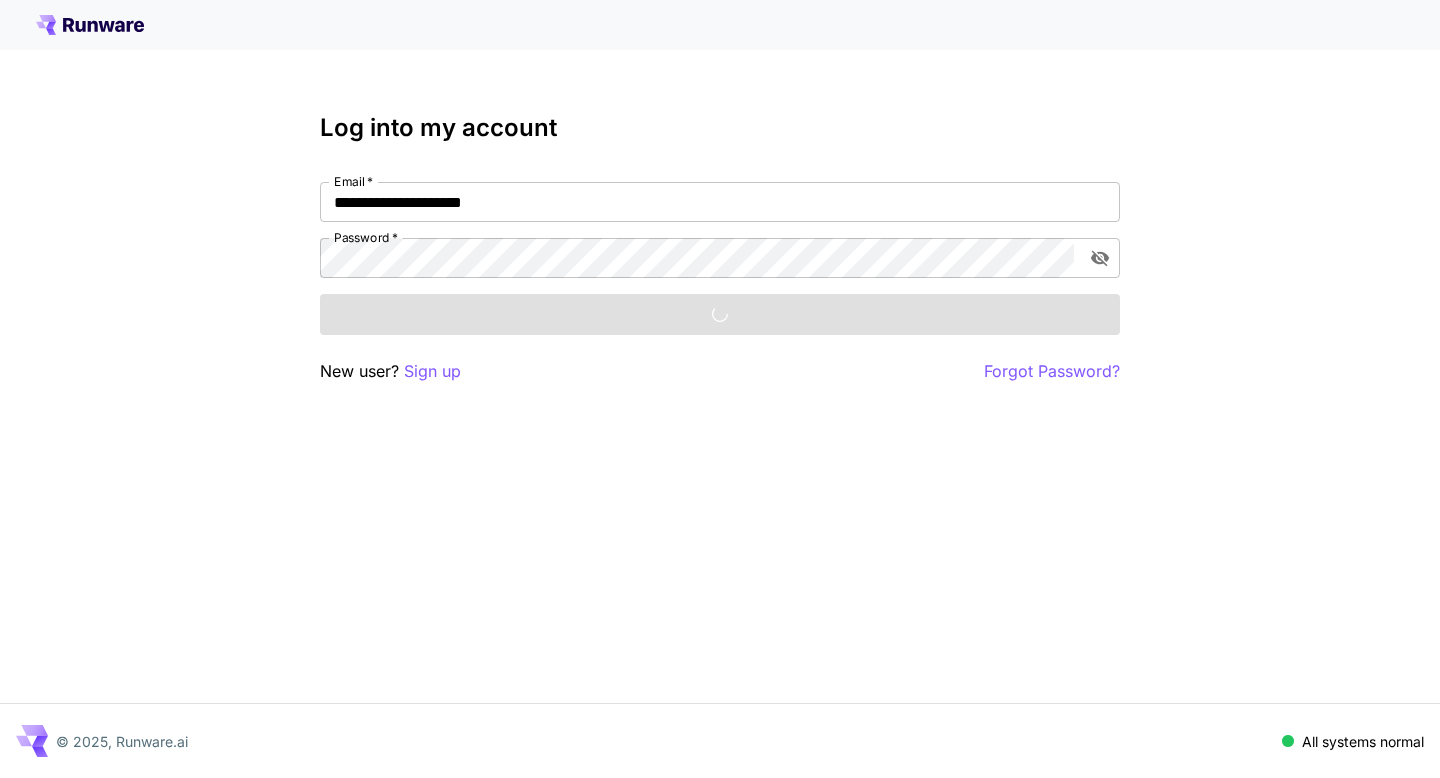 scroll, scrollTop: 0, scrollLeft: 0, axis: both 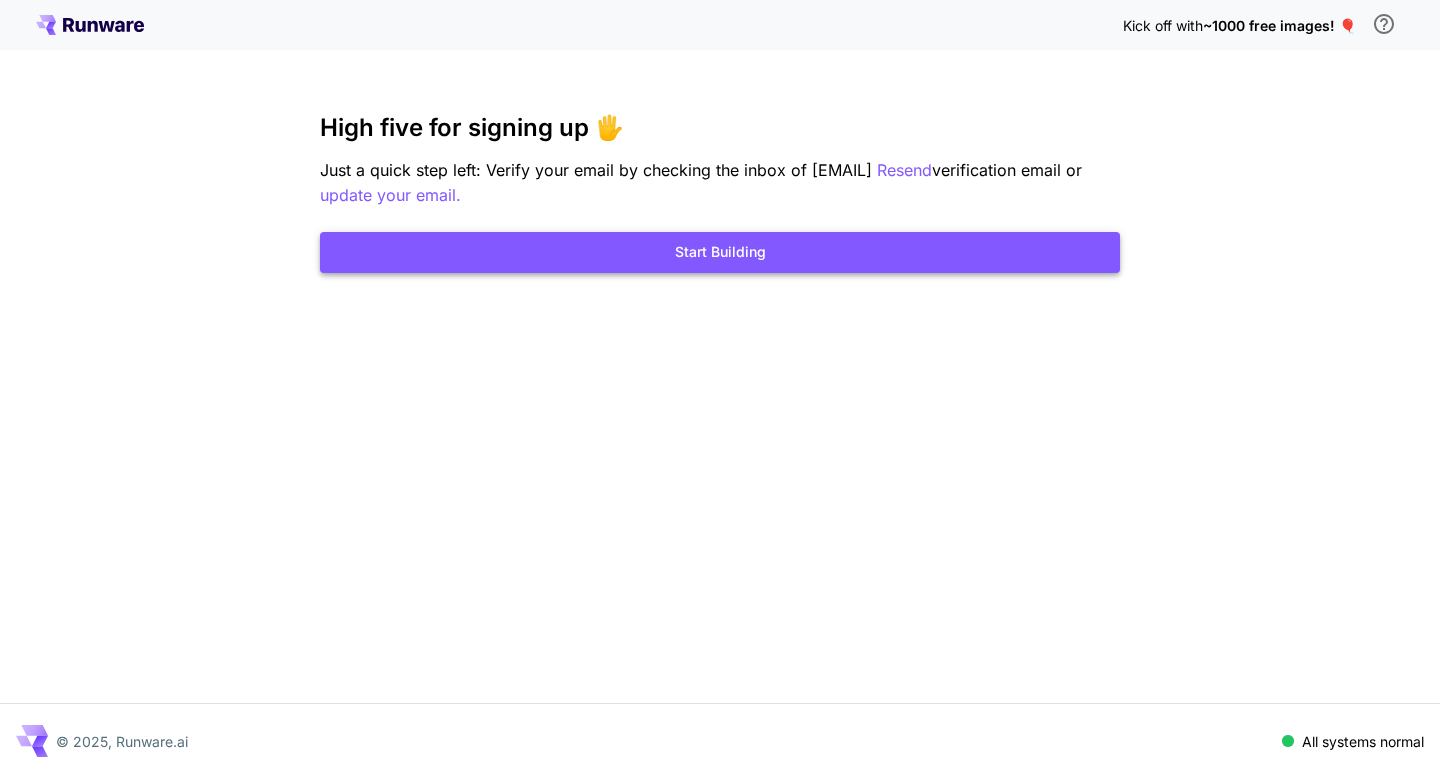 click on "Start Building" at bounding box center (720, 252) 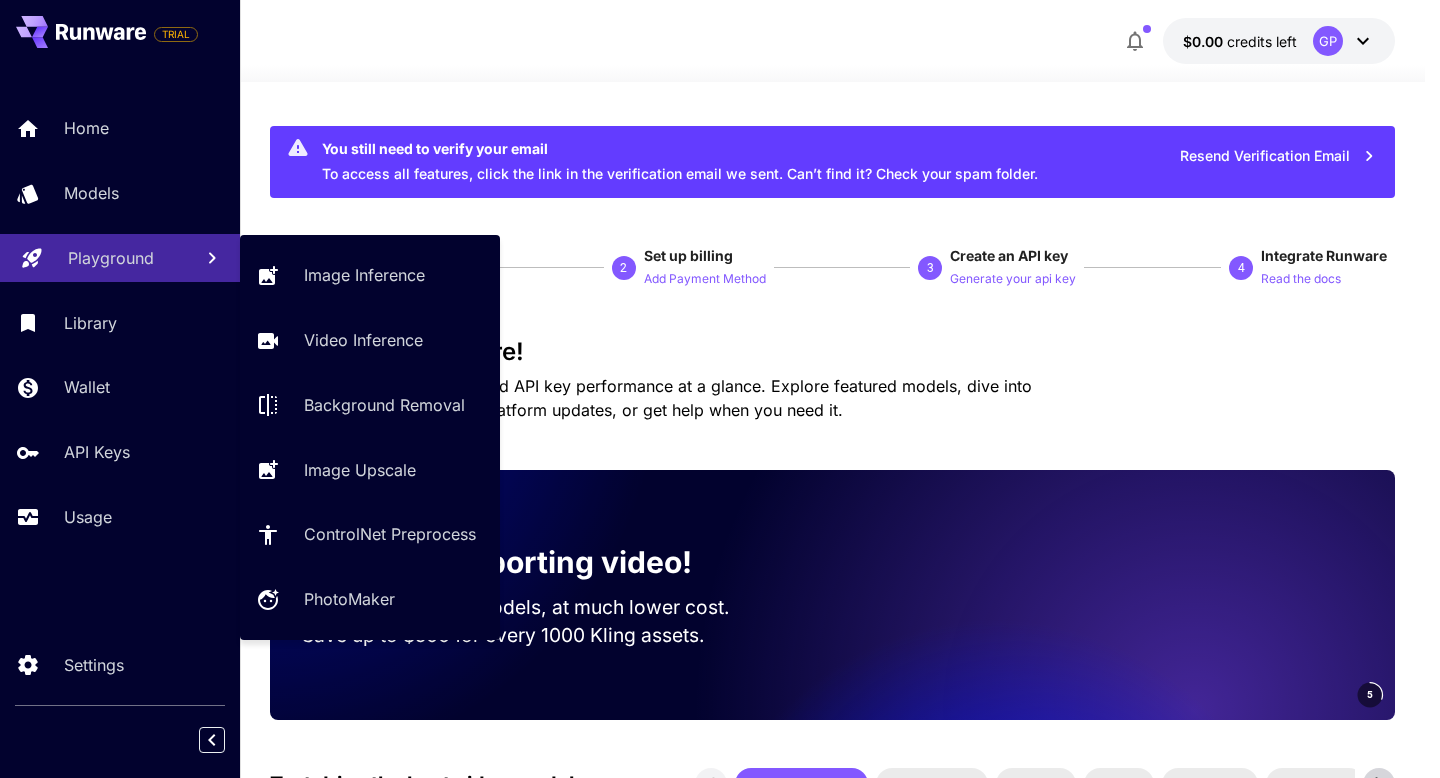 click on "Playground" at bounding box center [111, 258] 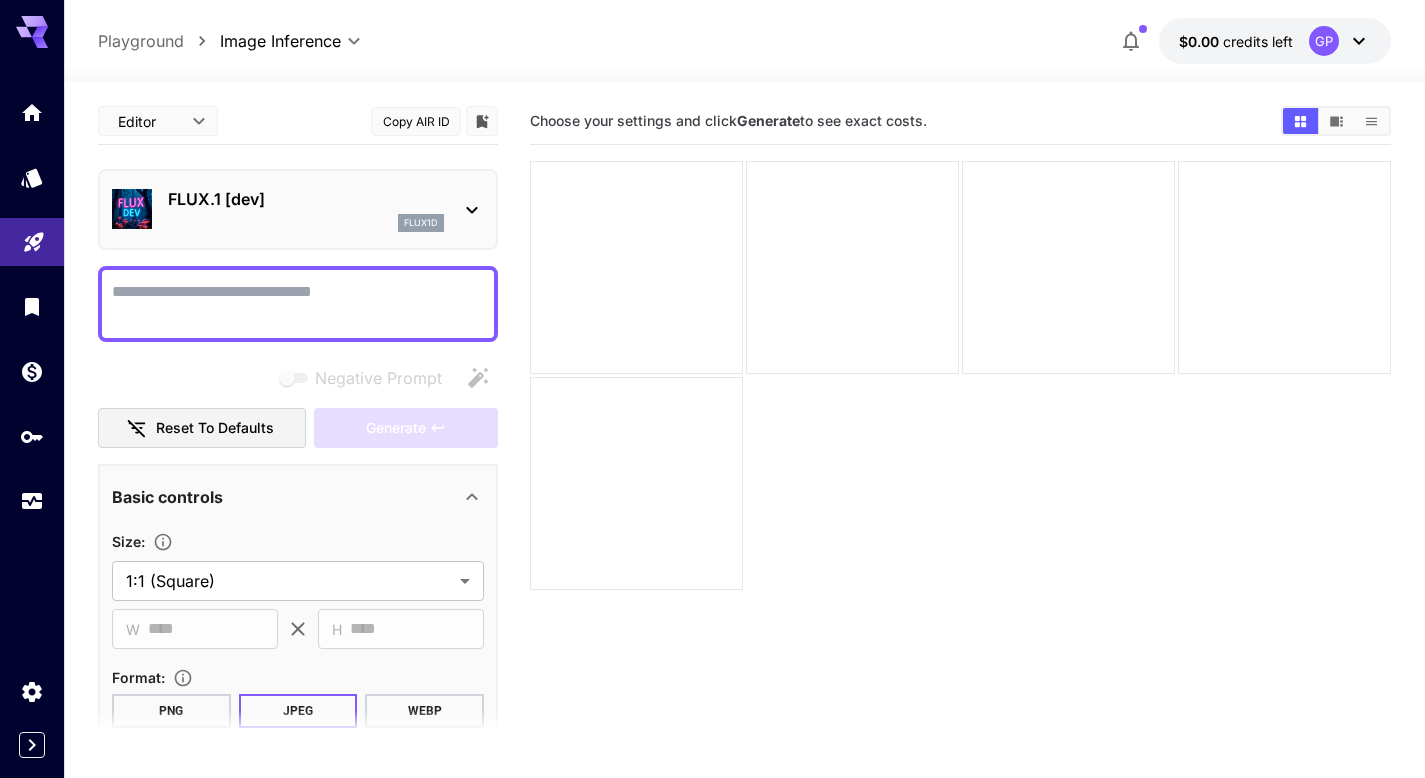 click 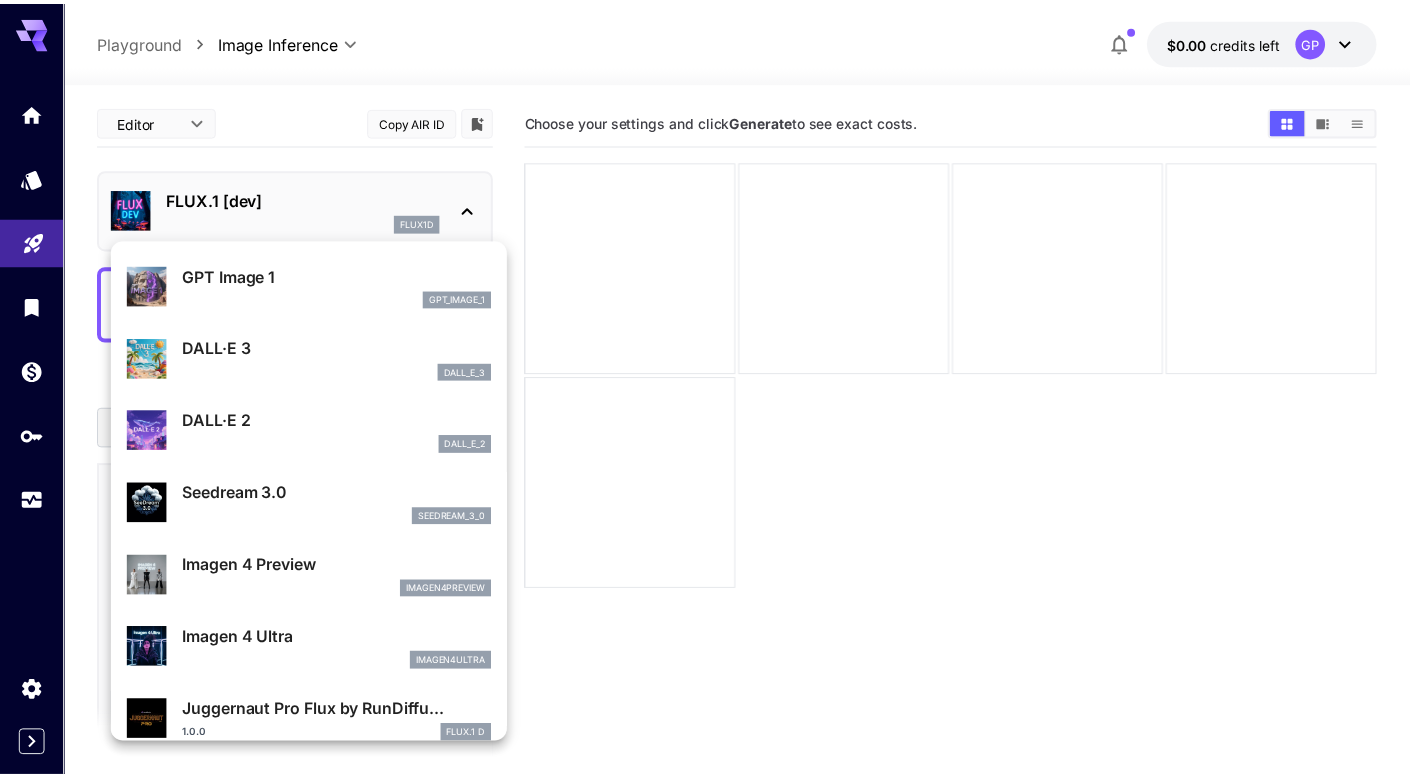 scroll, scrollTop: 281, scrollLeft: 0, axis: vertical 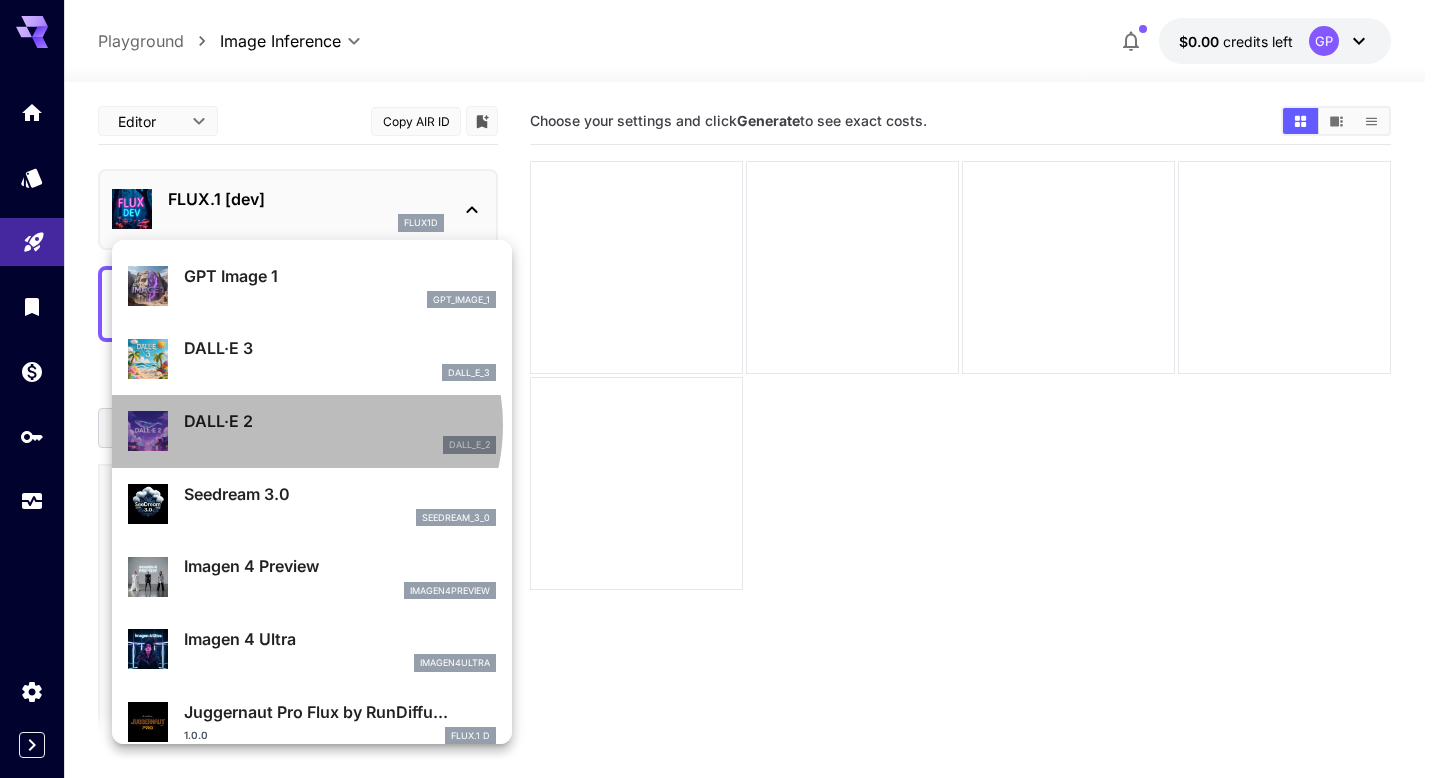 click on "DALL·E 2" at bounding box center (340, 421) 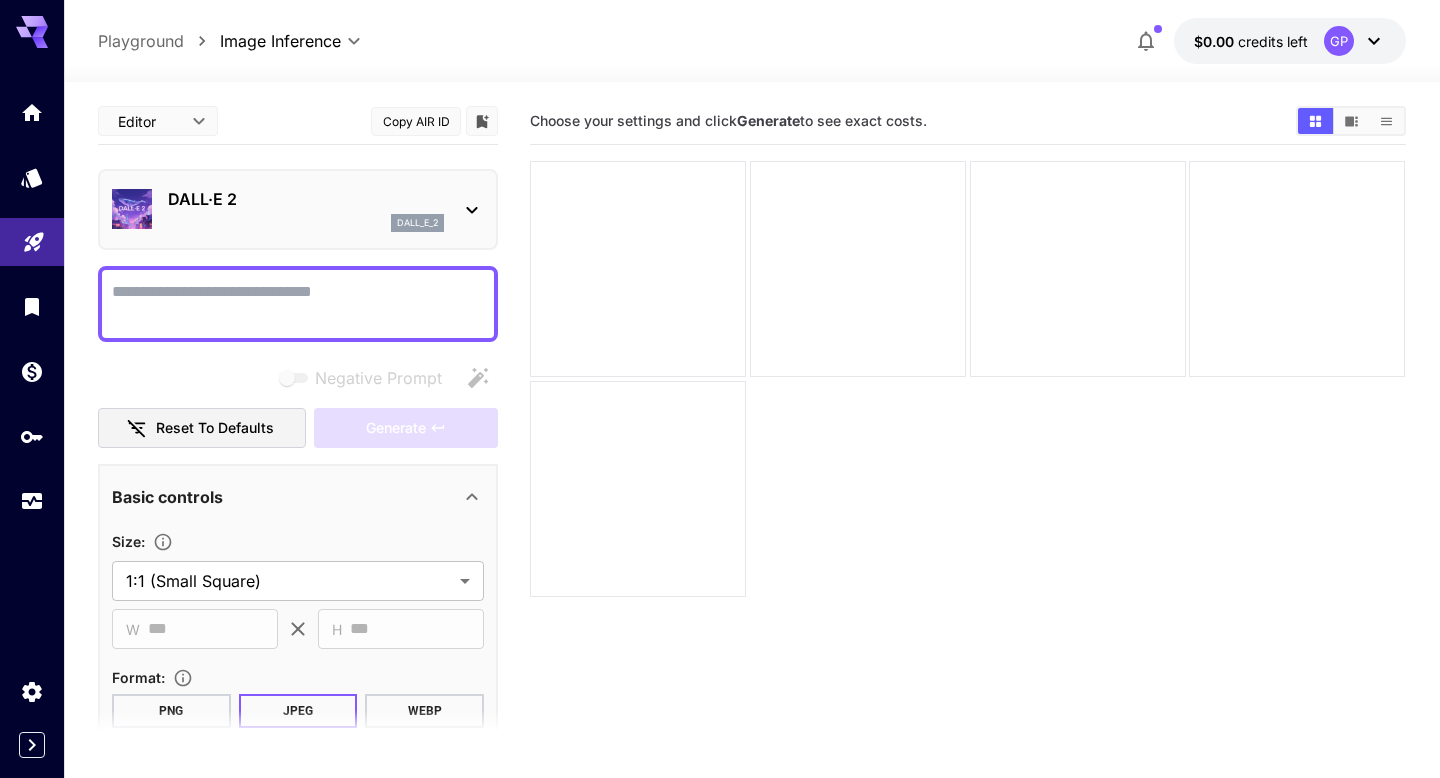 click on "**********" at bounding box center (720, 468) 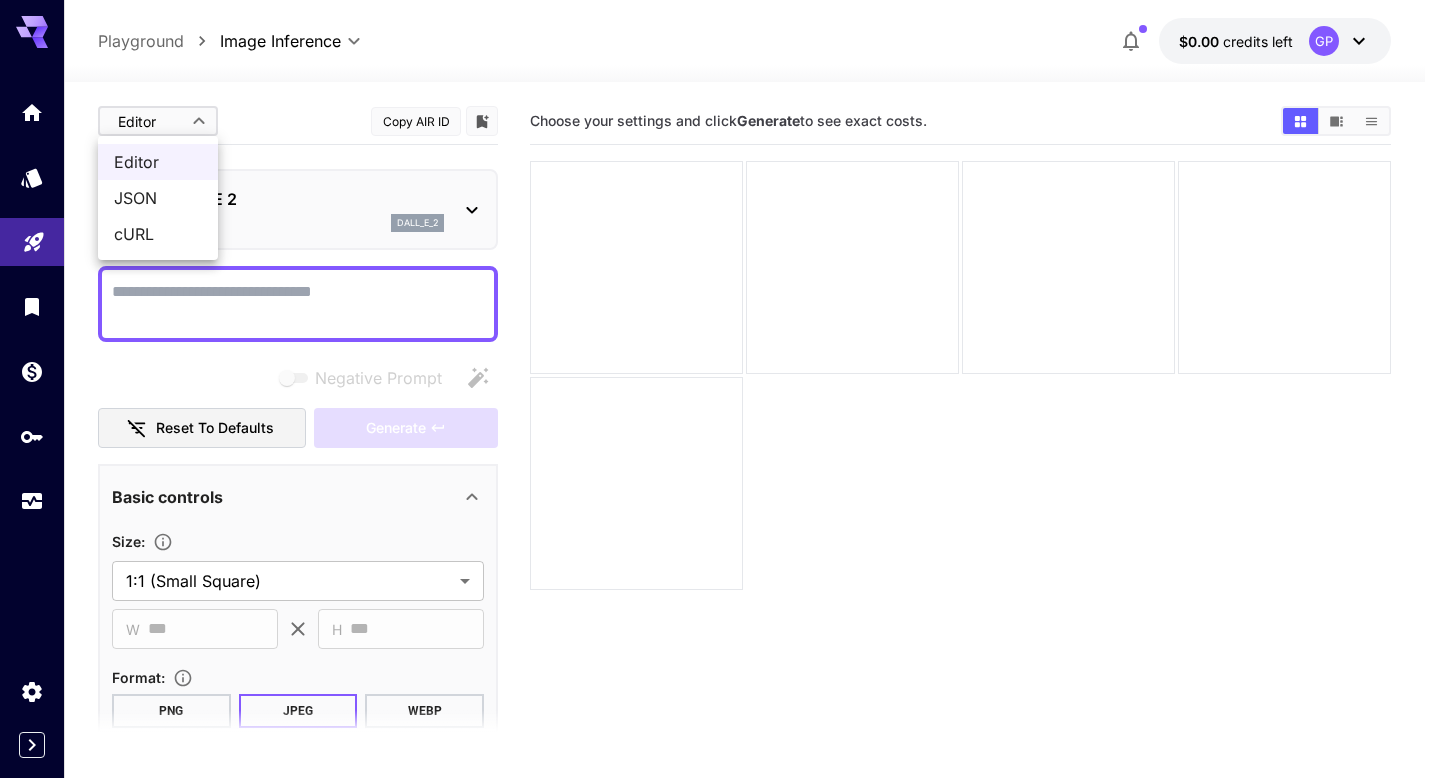 click at bounding box center (720, 389) 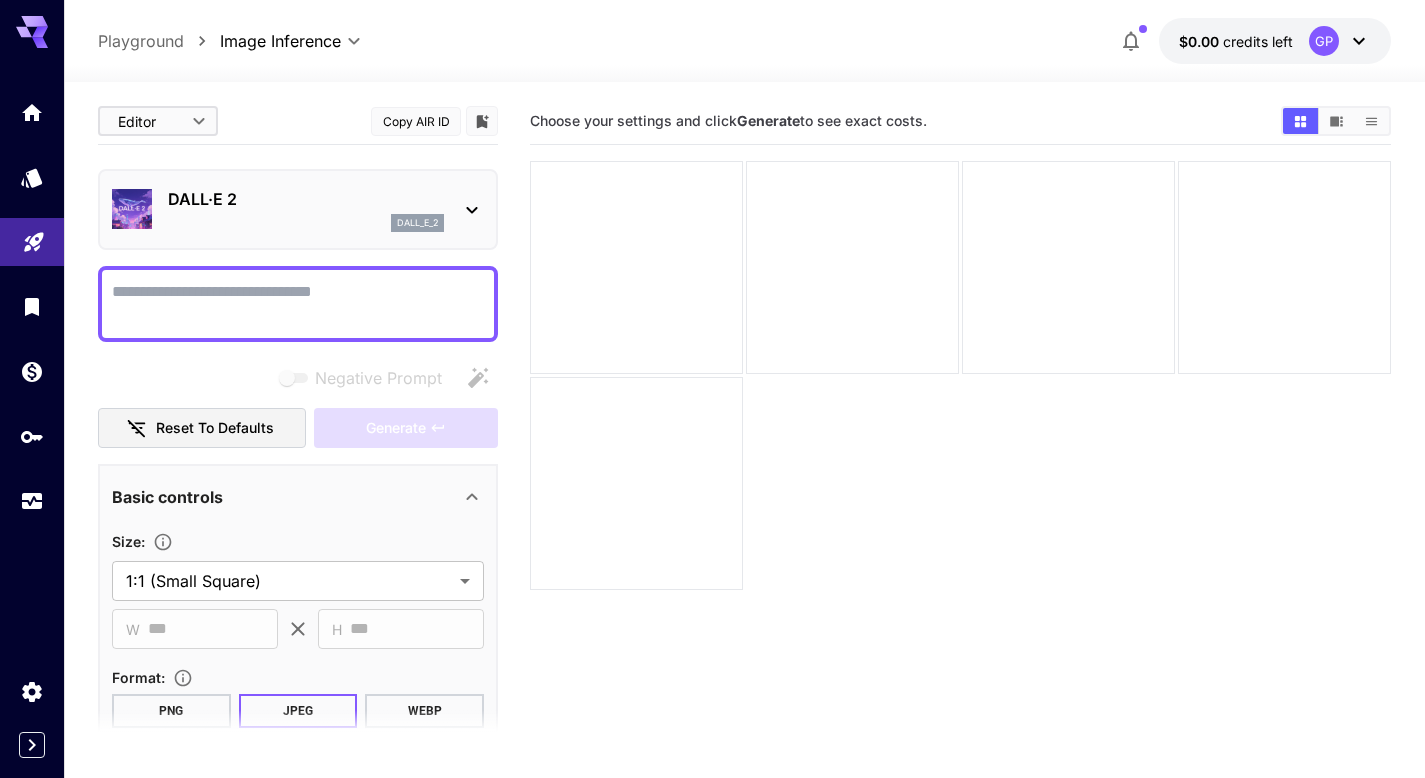 click on "Negative Prompt" at bounding box center [298, 304] 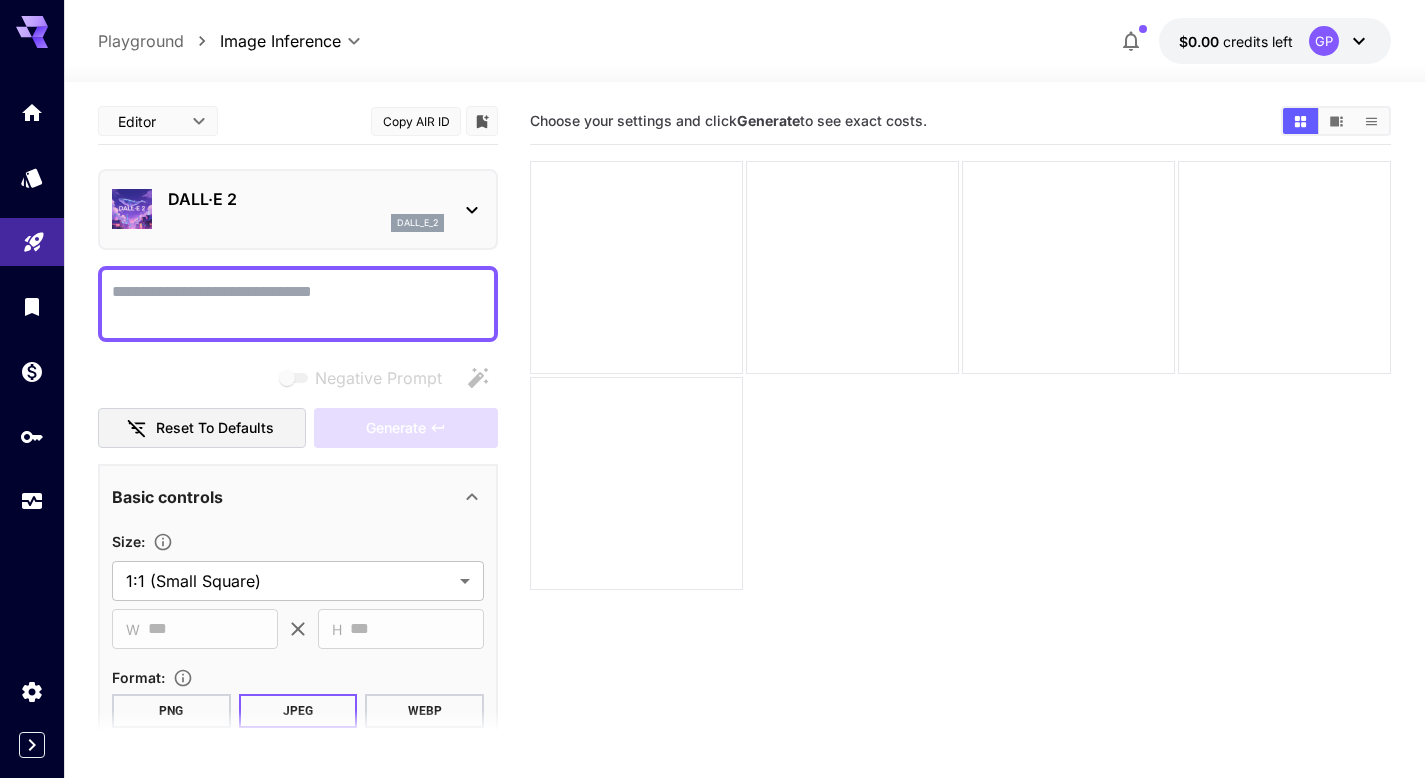 paste on "**********" 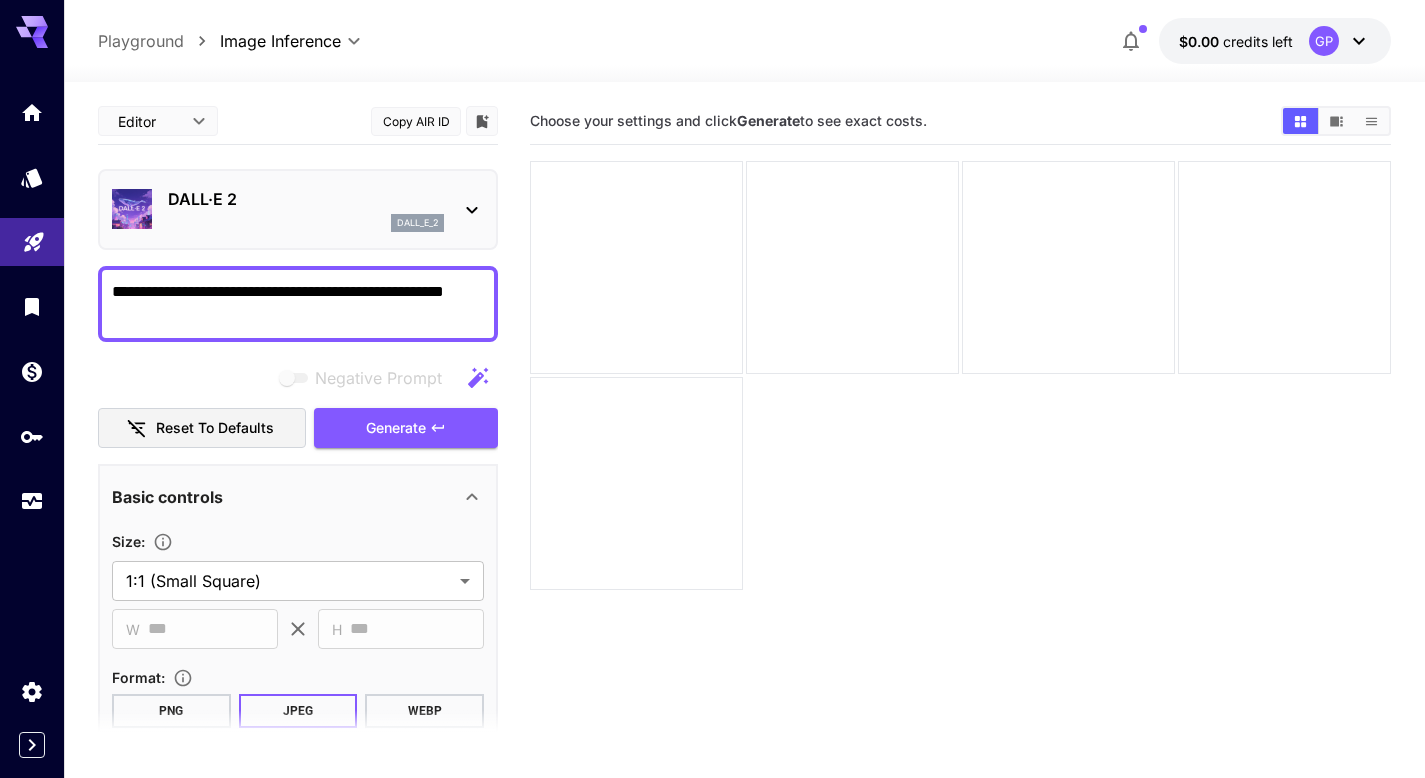 type on "**********" 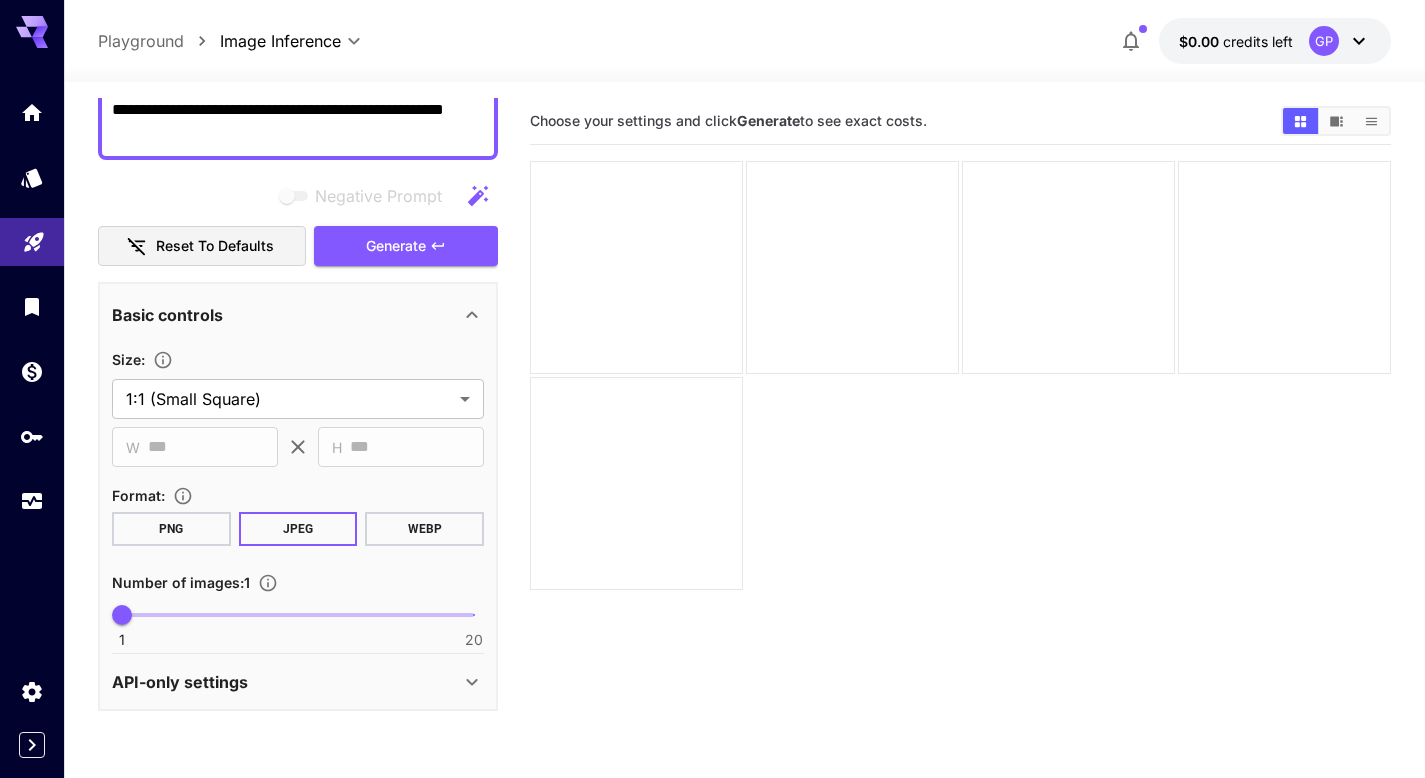 scroll, scrollTop: 183, scrollLeft: 0, axis: vertical 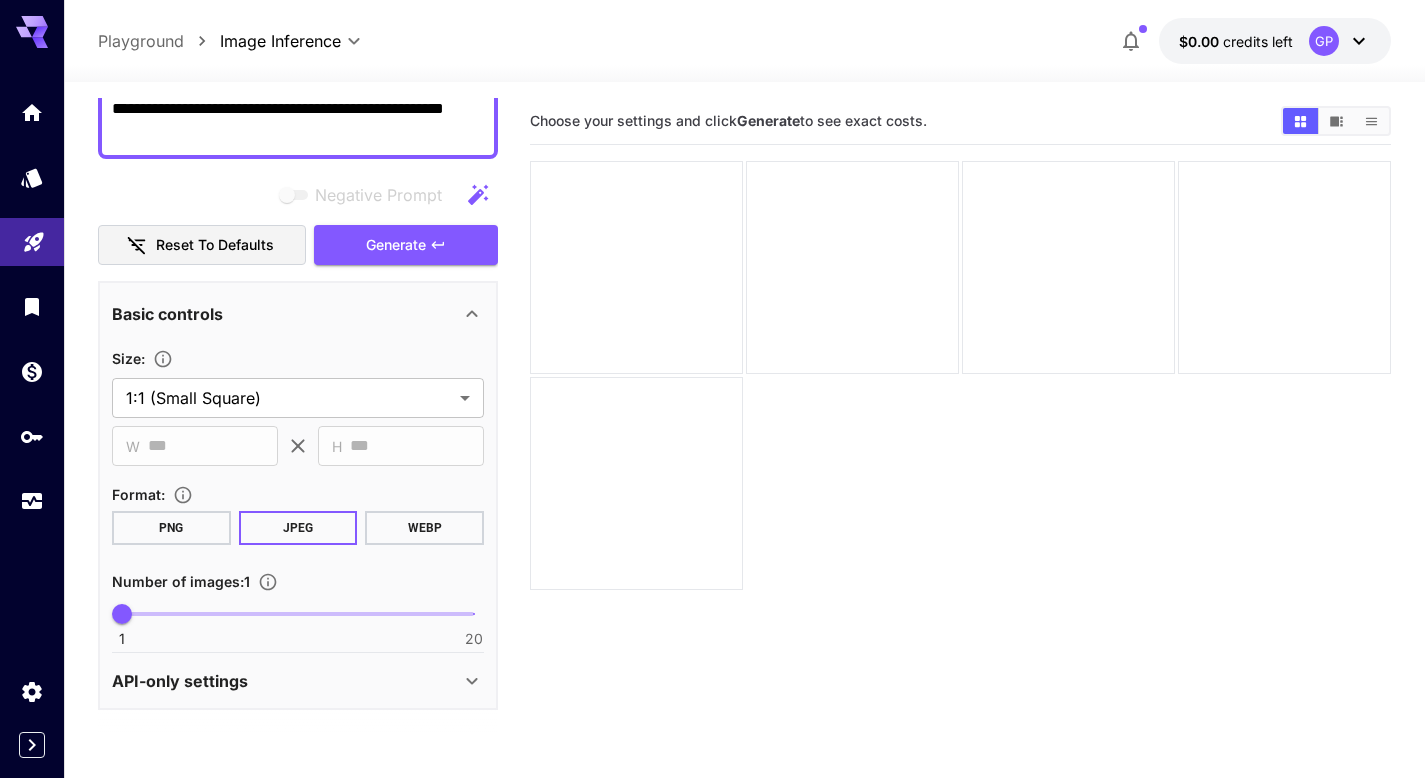 click on "PNG" at bounding box center [171, 528] 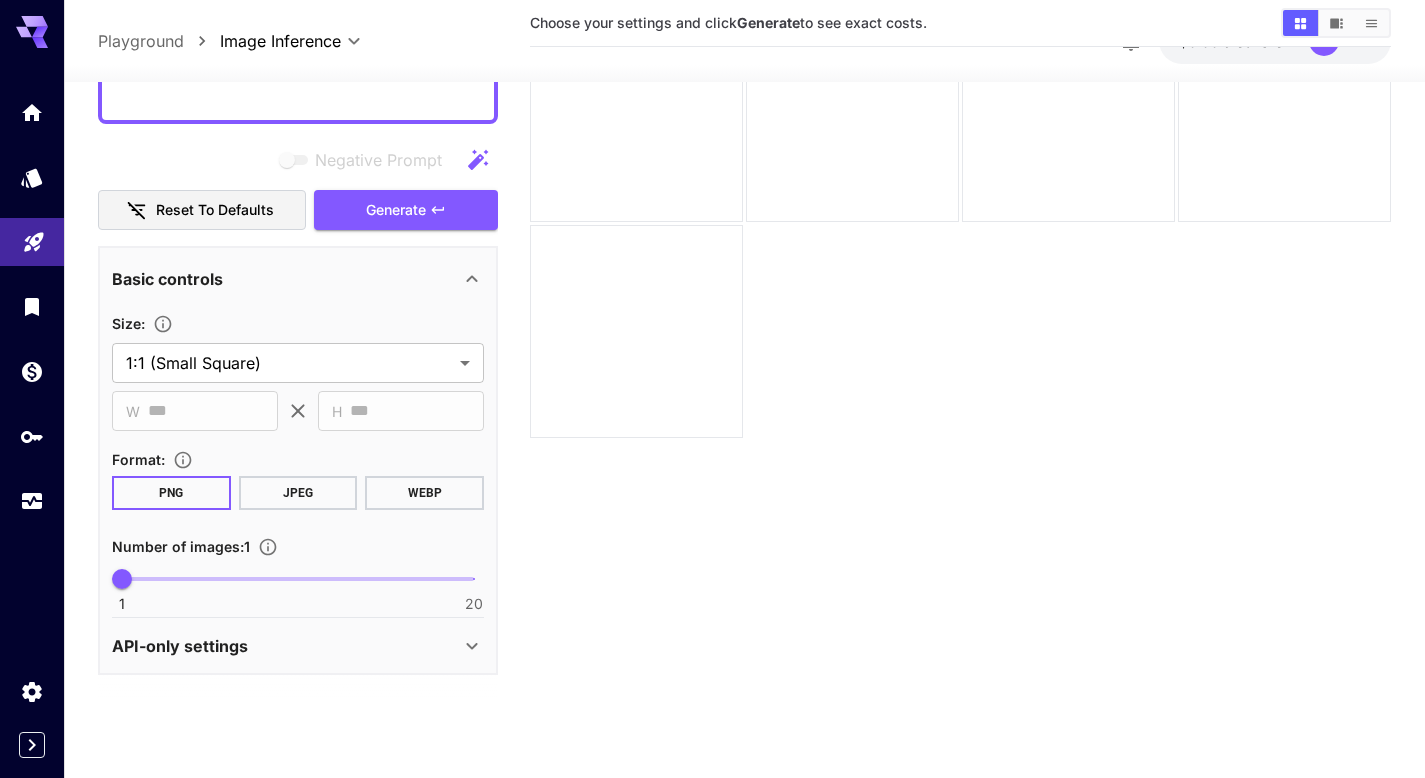 scroll, scrollTop: 158, scrollLeft: 0, axis: vertical 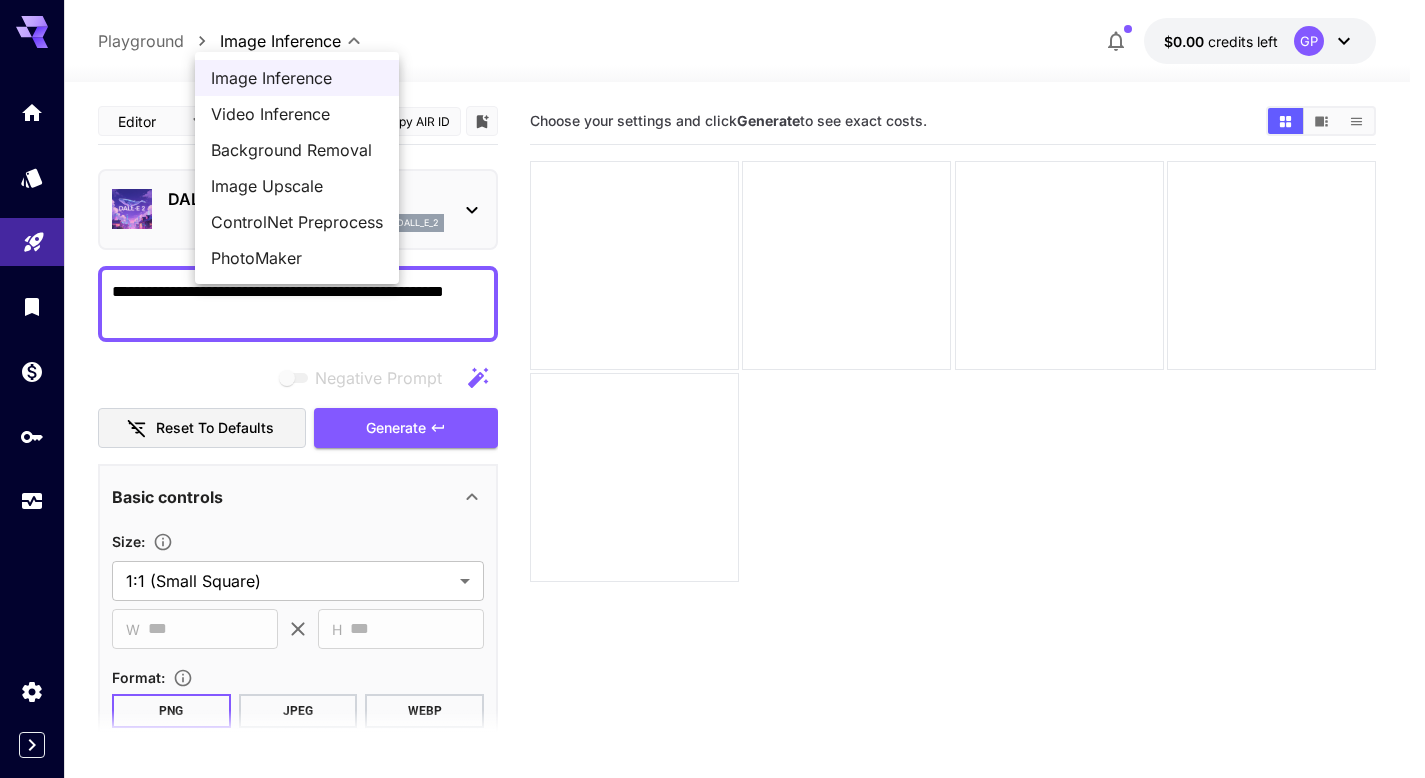 click on "**********" at bounding box center (712, 468) 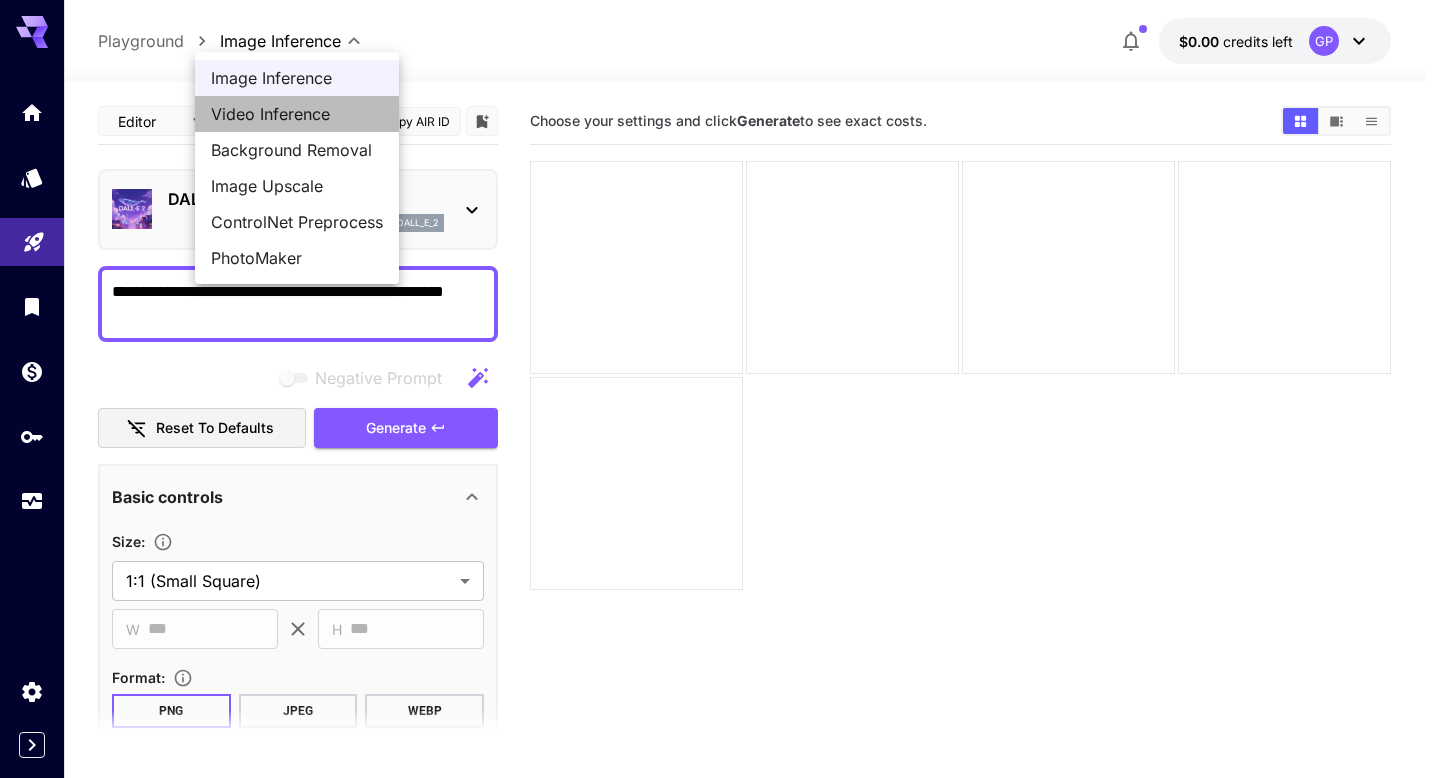 click on "Video Inference" at bounding box center (297, 114) 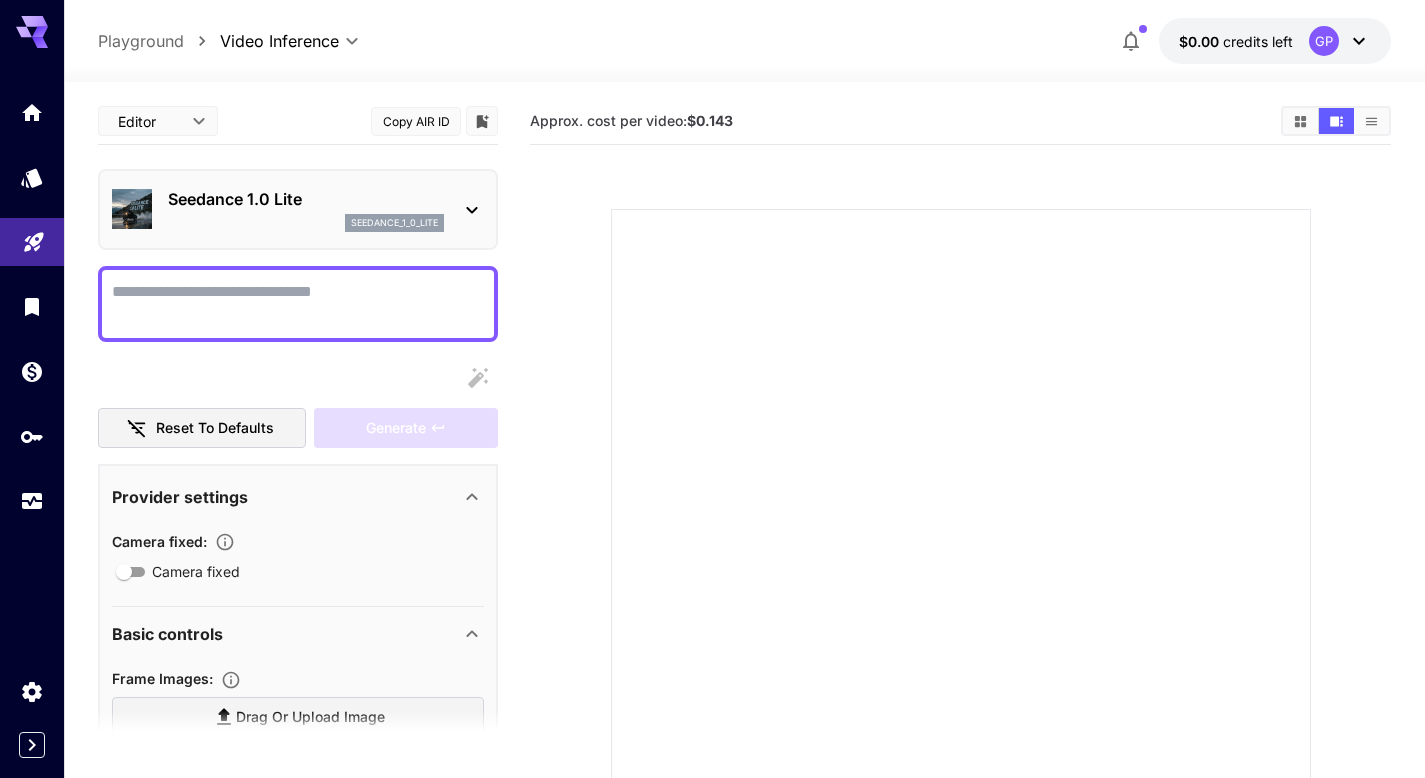 click on "Seedance 1.0 Lite seedance_1_0_lite" at bounding box center (306, 209) 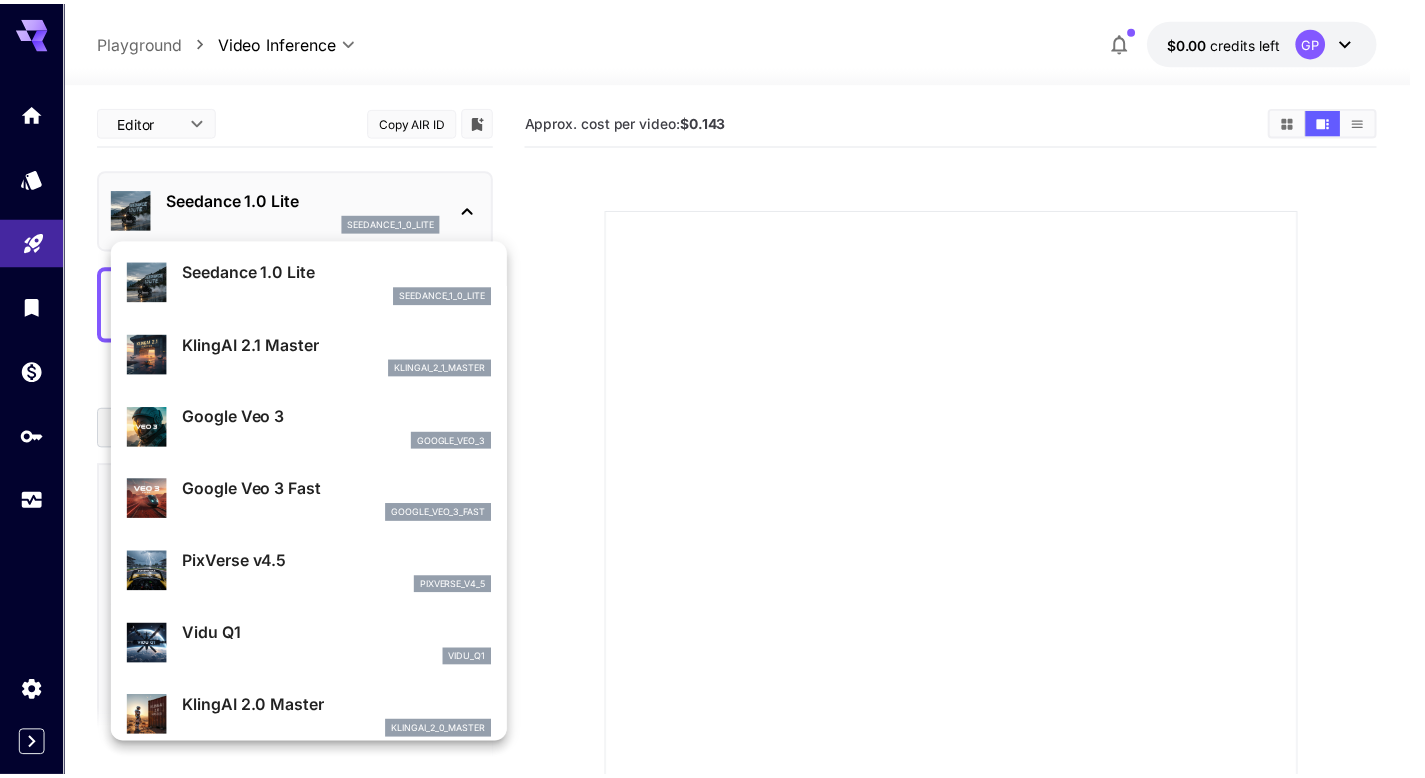 scroll, scrollTop: 221, scrollLeft: 0, axis: vertical 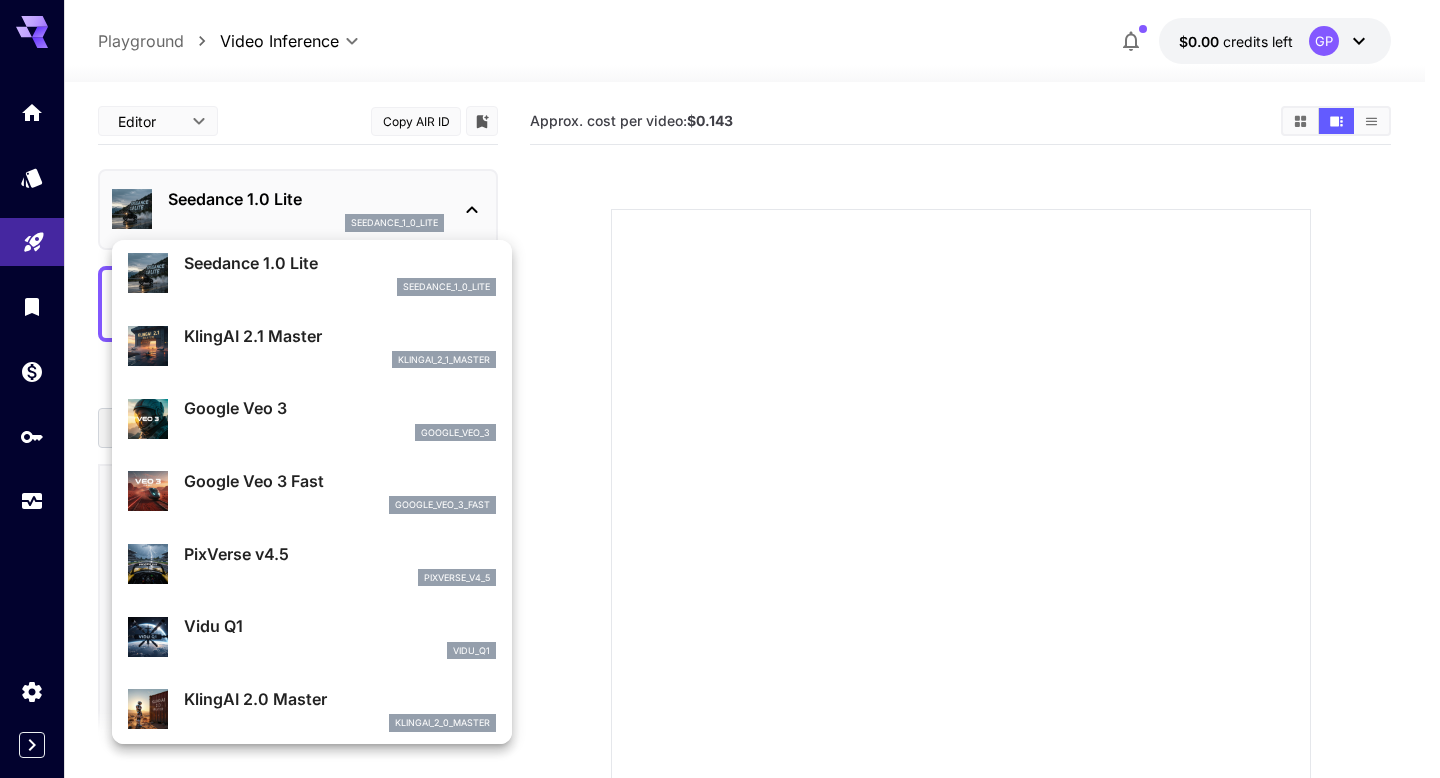 click on "Google Veo 3" at bounding box center (340, 408) 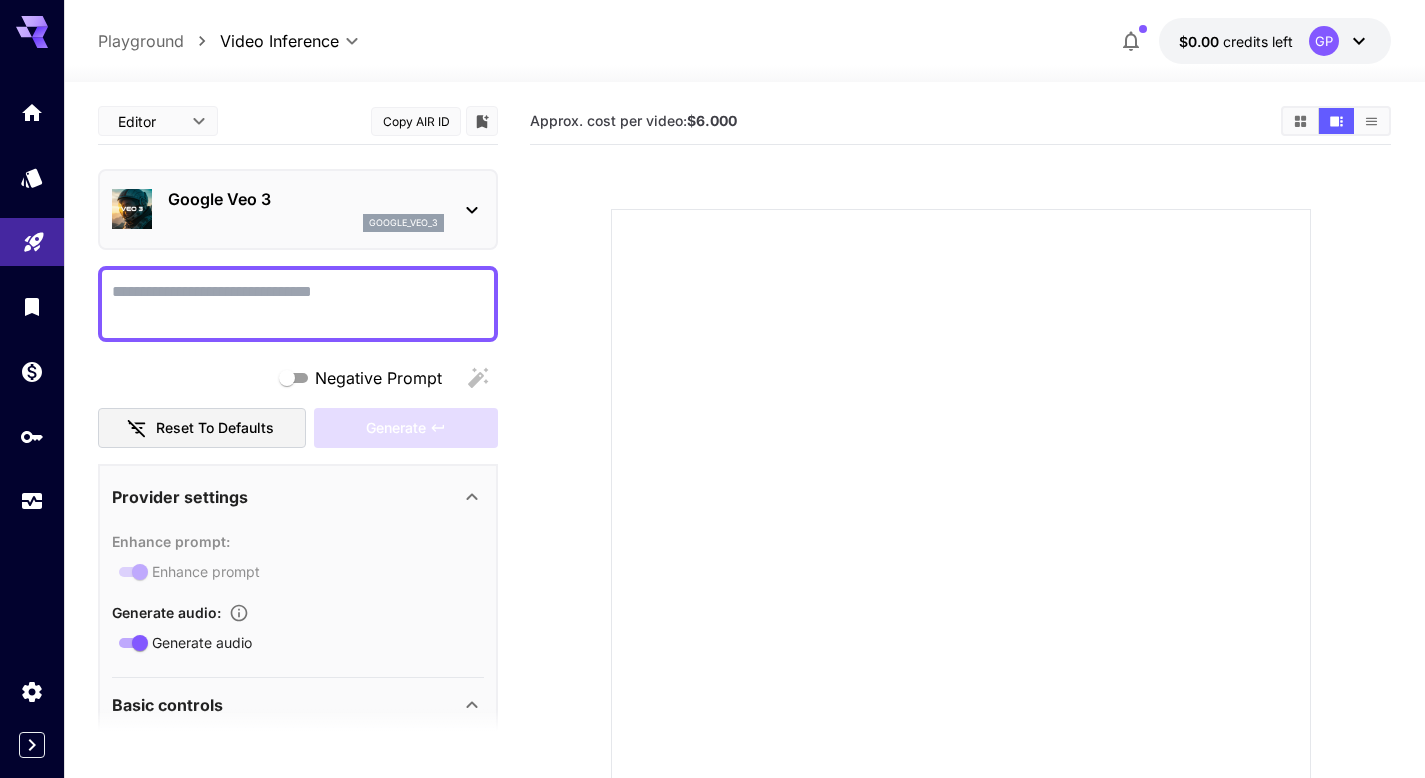 click on "Negative Prompt" at bounding box center [298, 304] 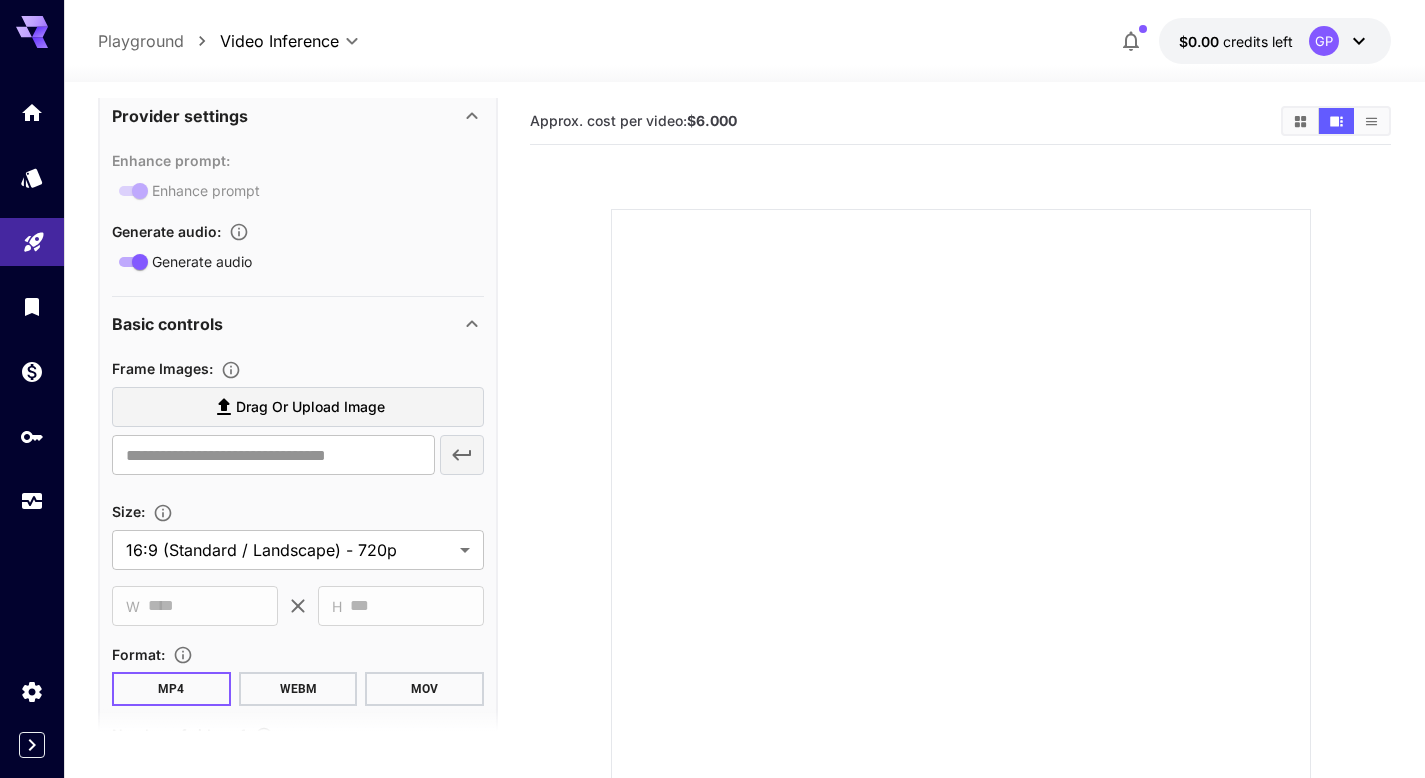 scroll, scrollTop: 464, scrollLeft: 0, axis: vertical 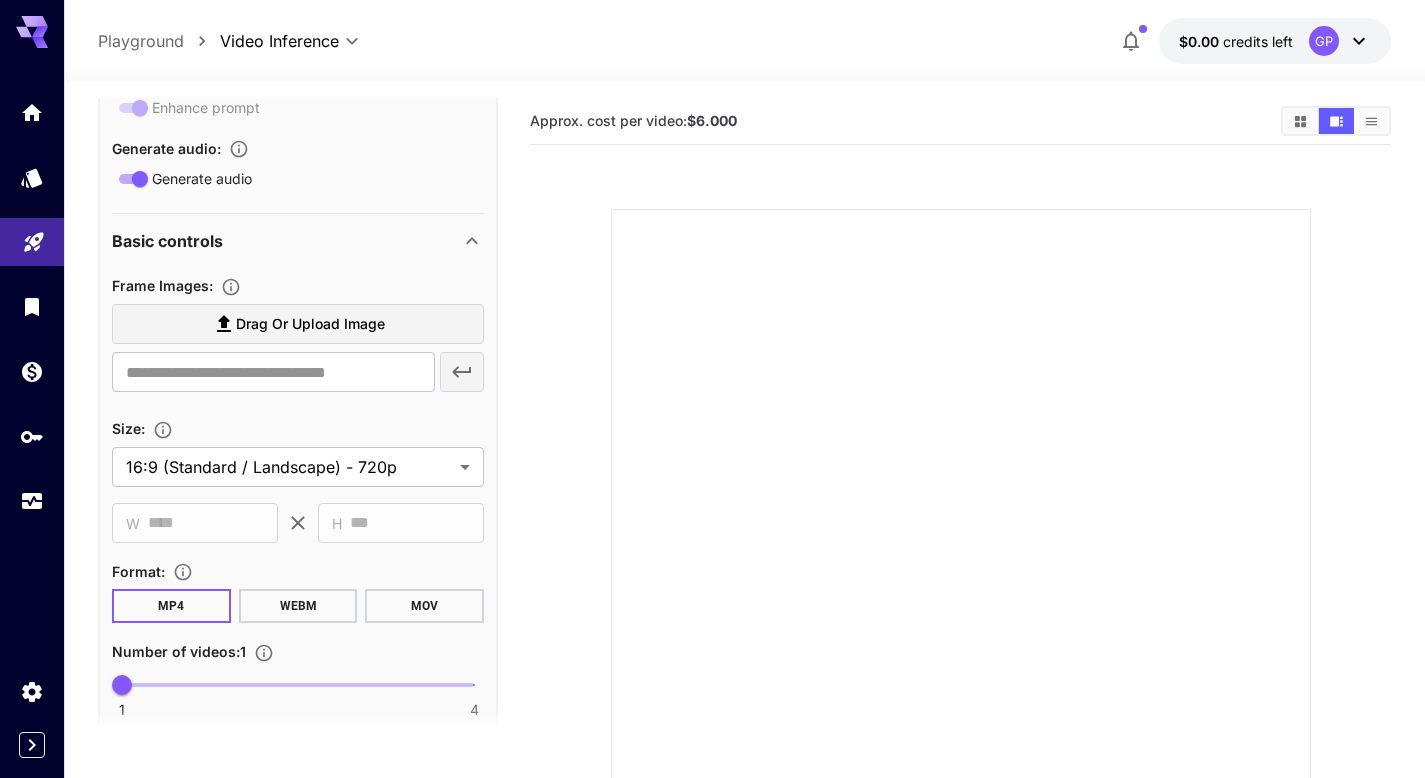type on "**********" 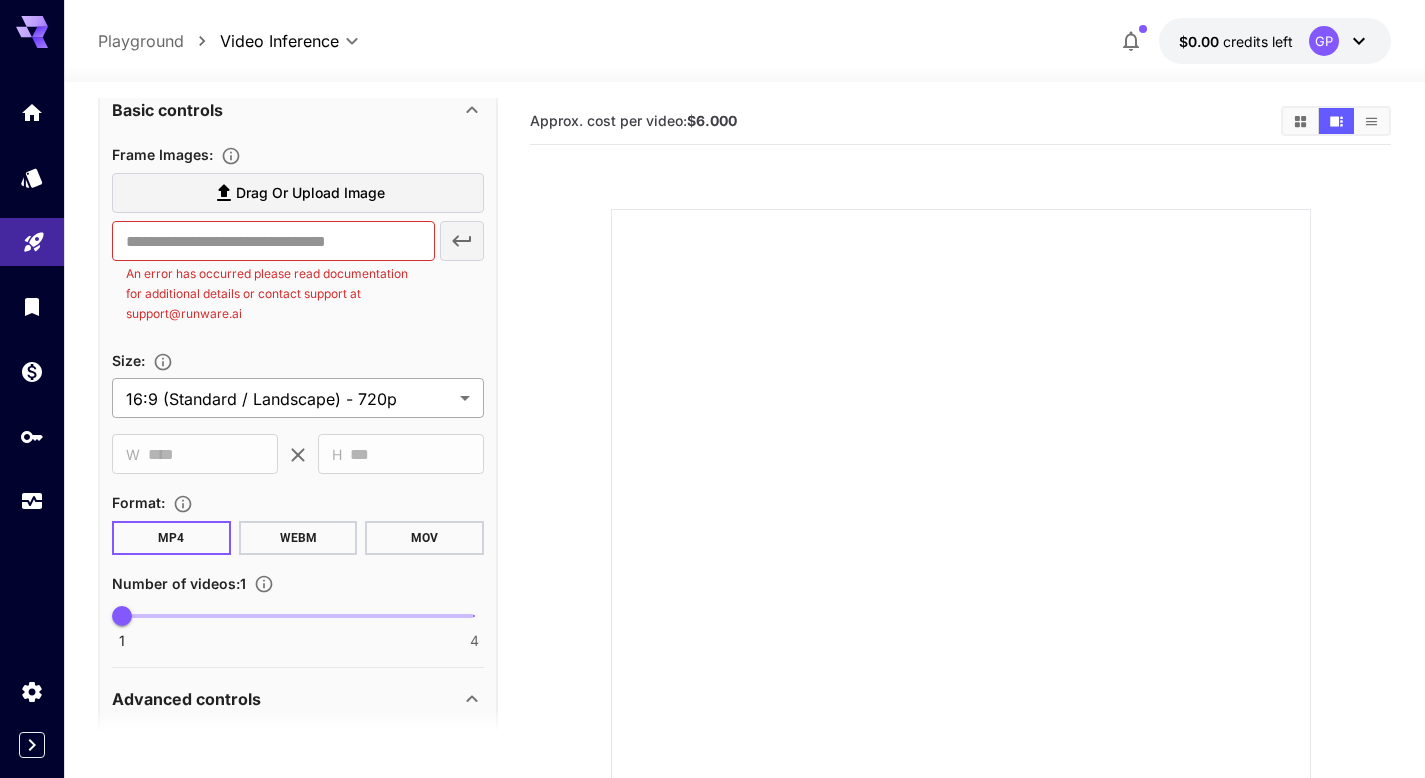 scroll, scrollTop: 497, scrollLeft: 0, axis: vertical 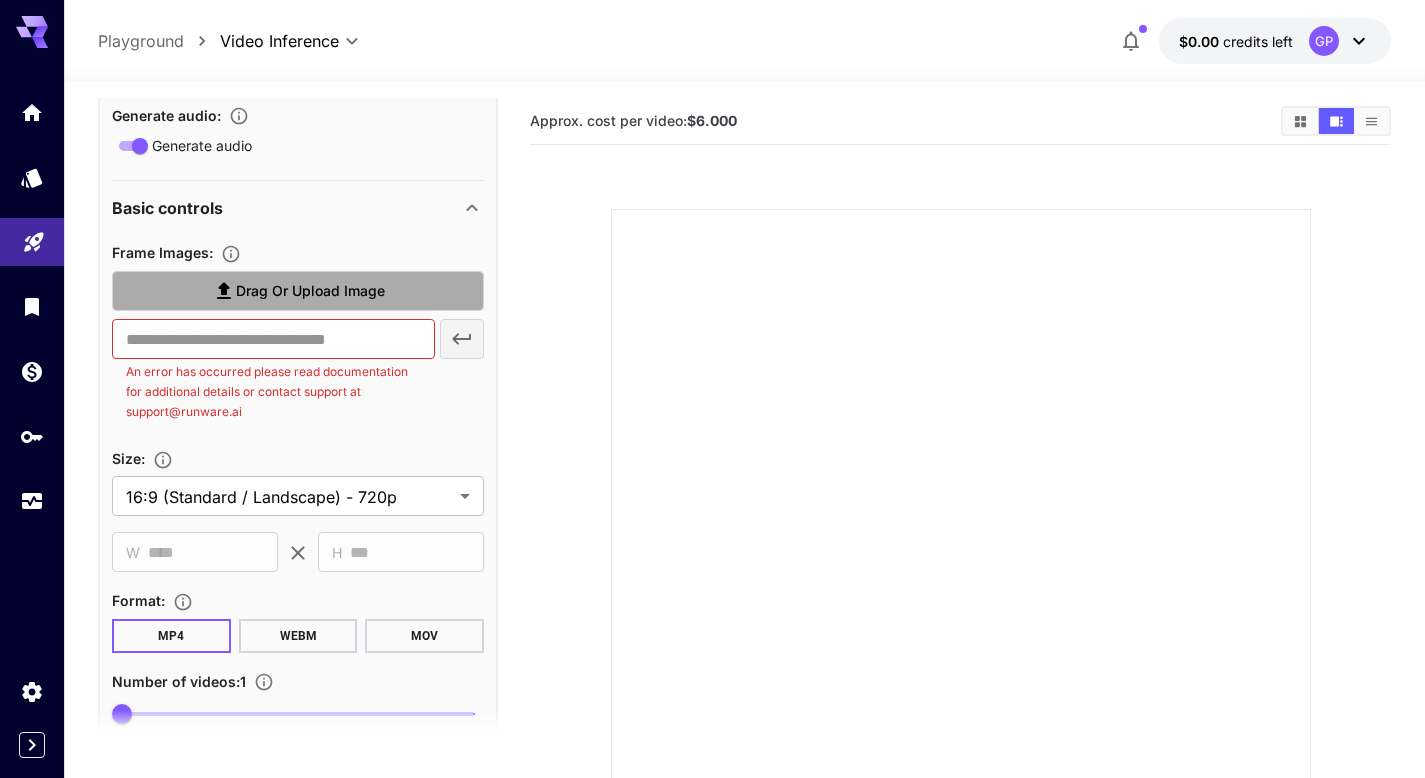 click on "Drag or upload image" at bounding box center [310, 291] 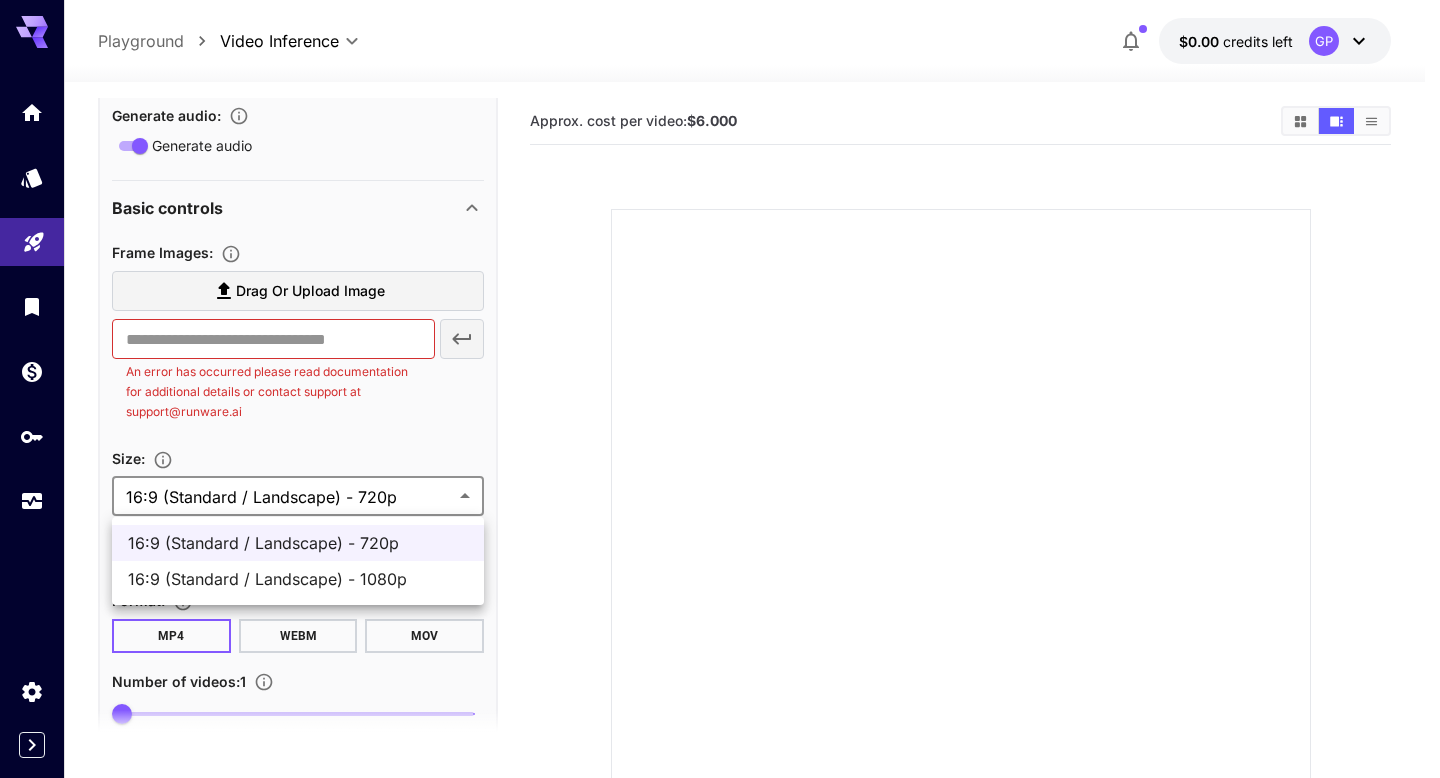 click on "**********" at bounding box center (720, 484) 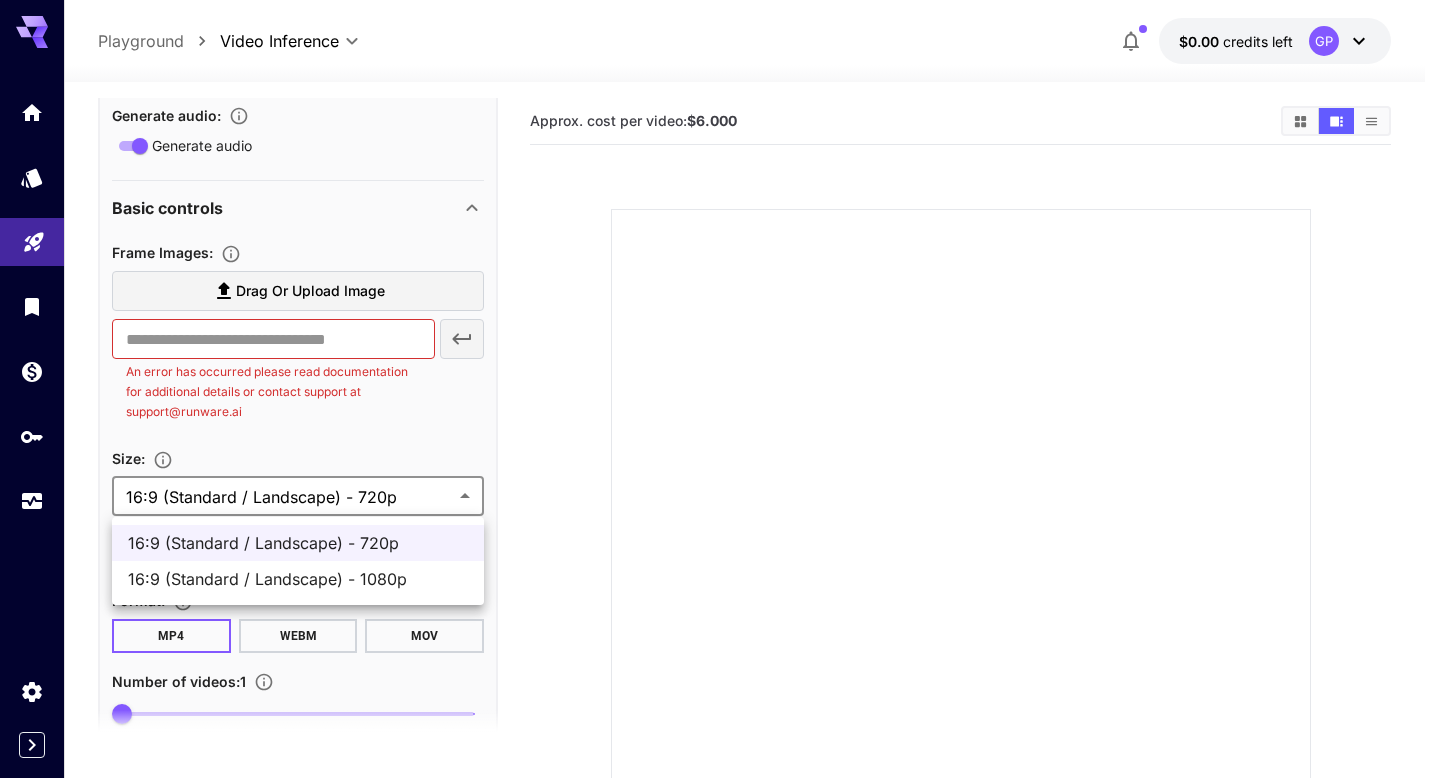 click at bounding box center (720, 389) 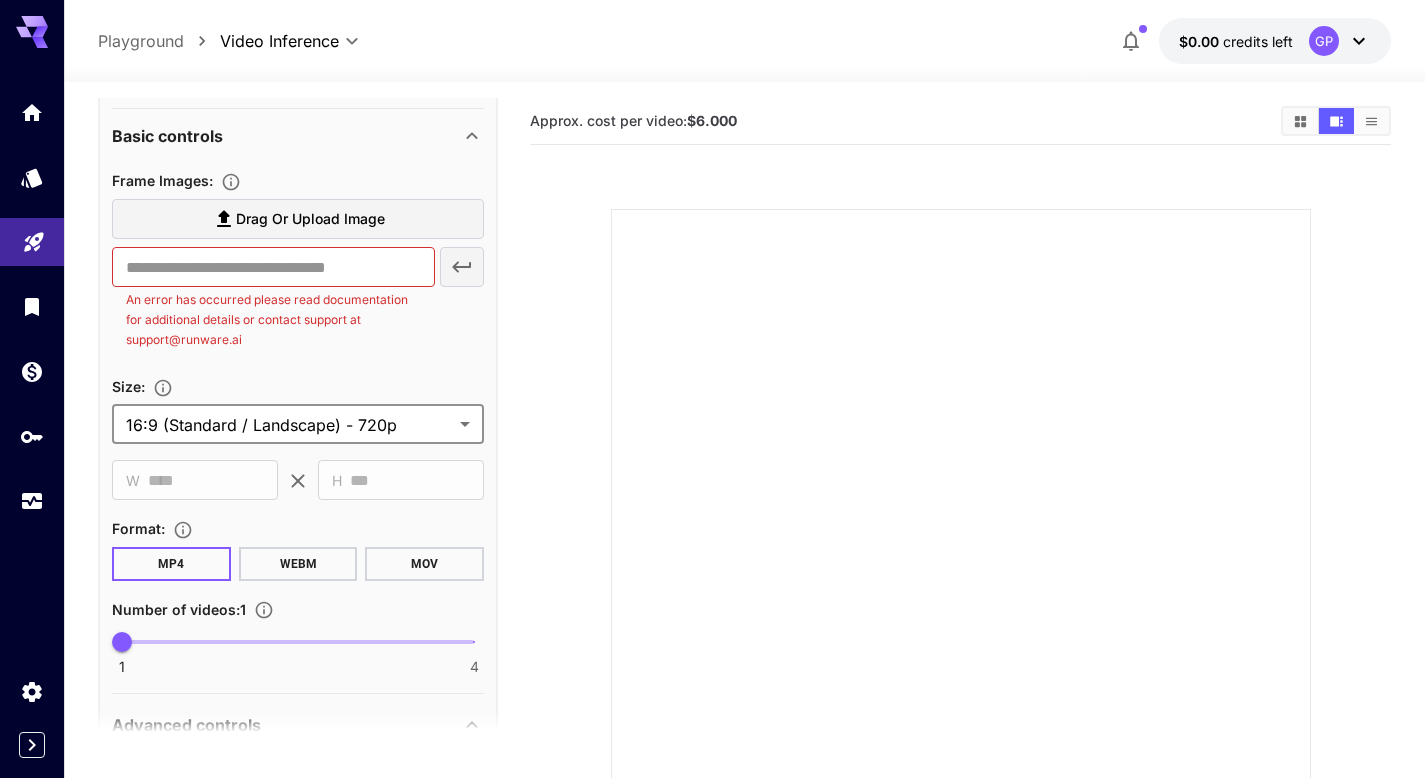 scroll, scrollTop: 665, scrollLeft: 0, axis: vertical 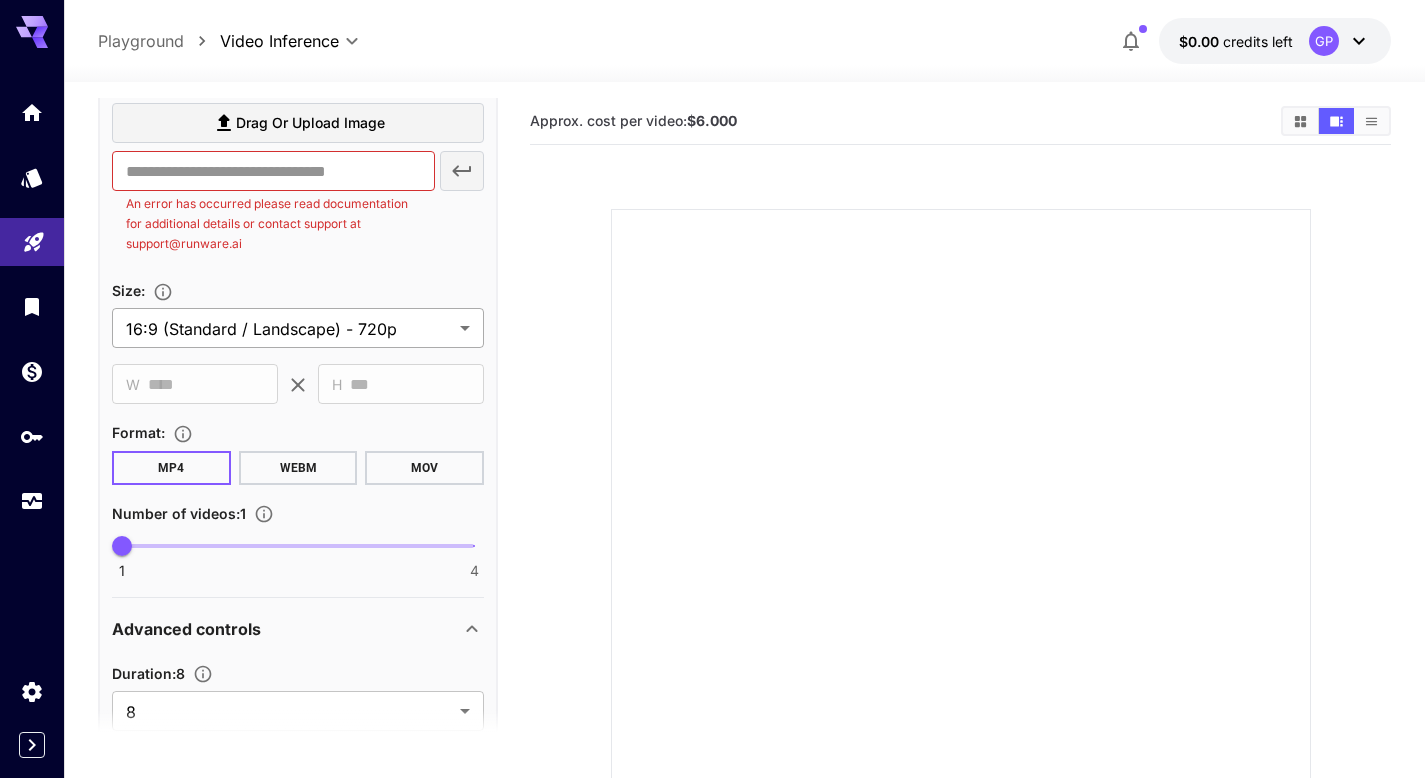 click on "**********" at bounding box center (712, 484) 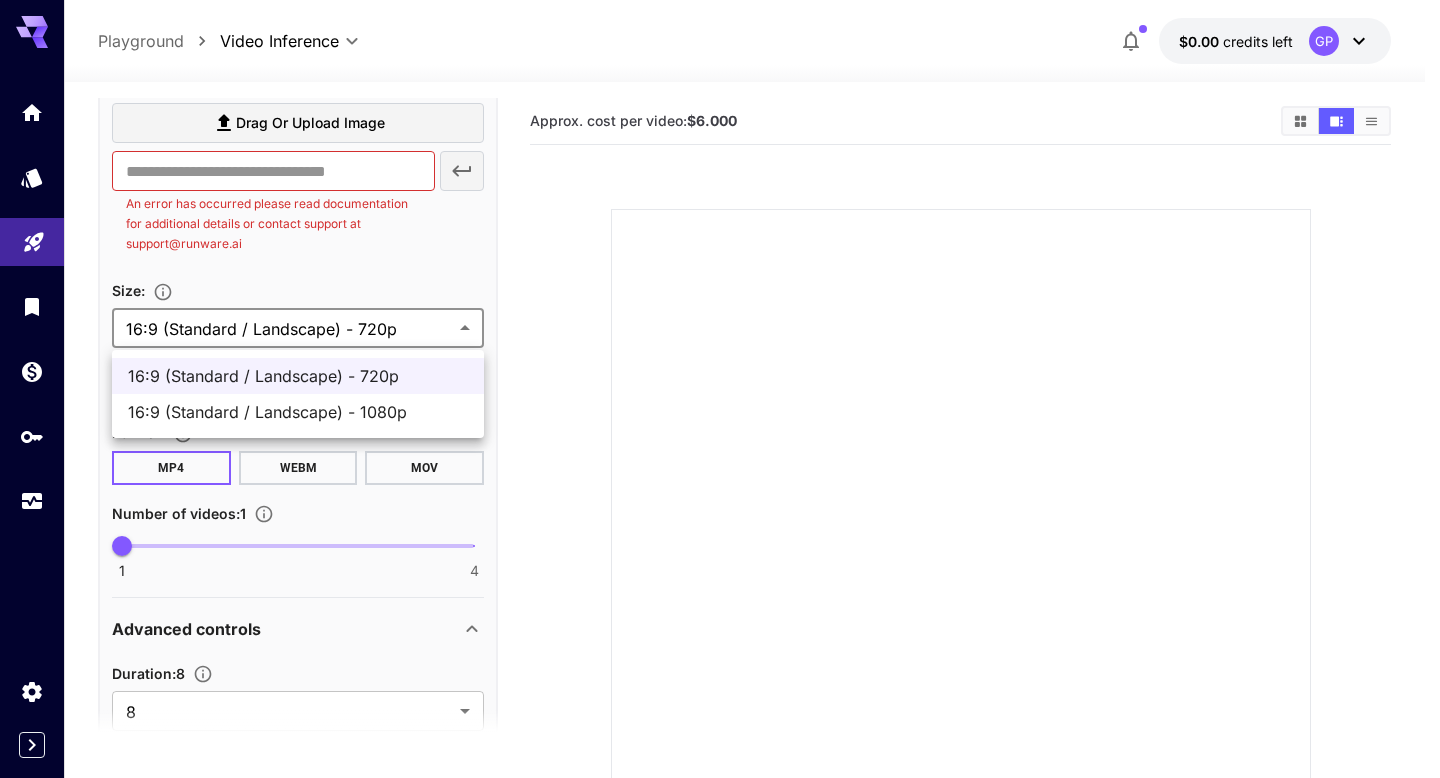 click at bounding box center [720, 389] 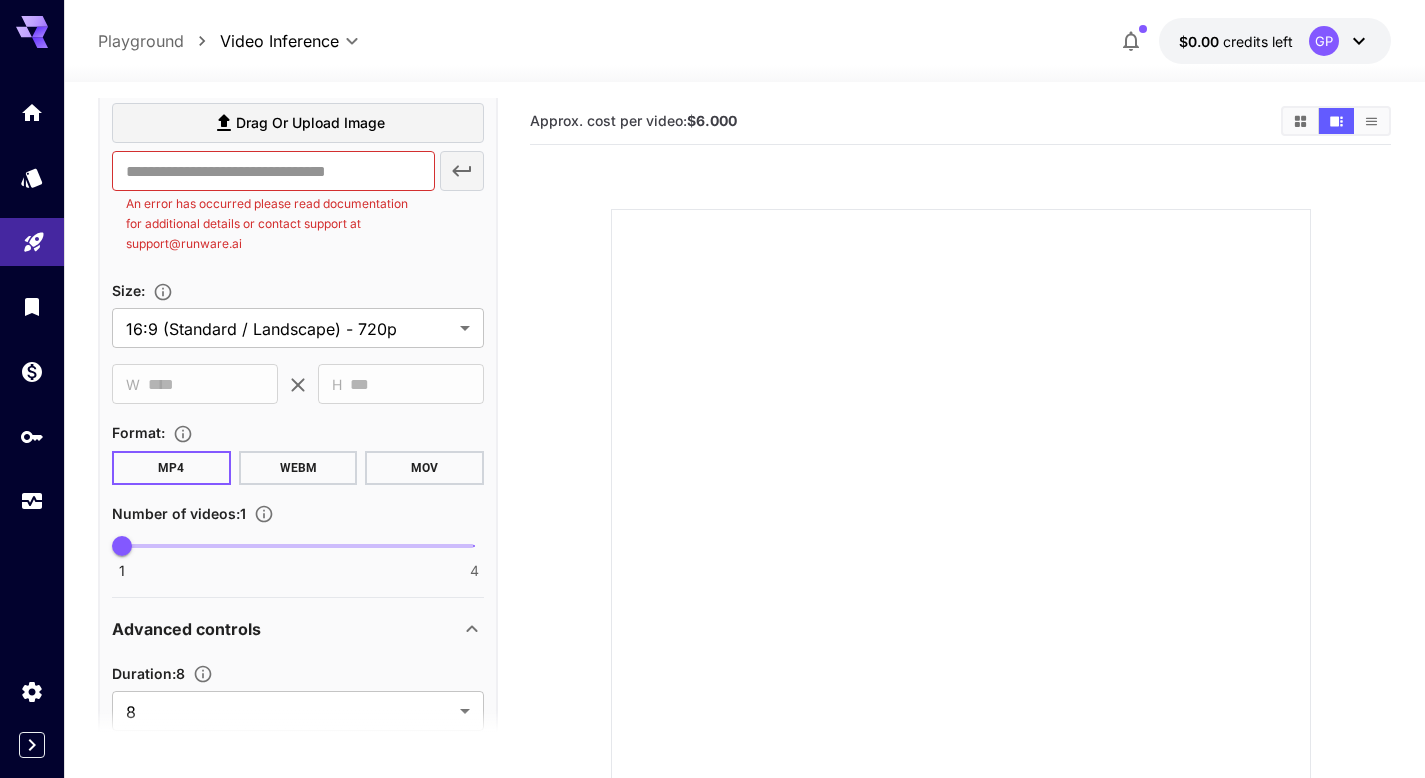 click on "Size :" at bounding box center [298, 290] 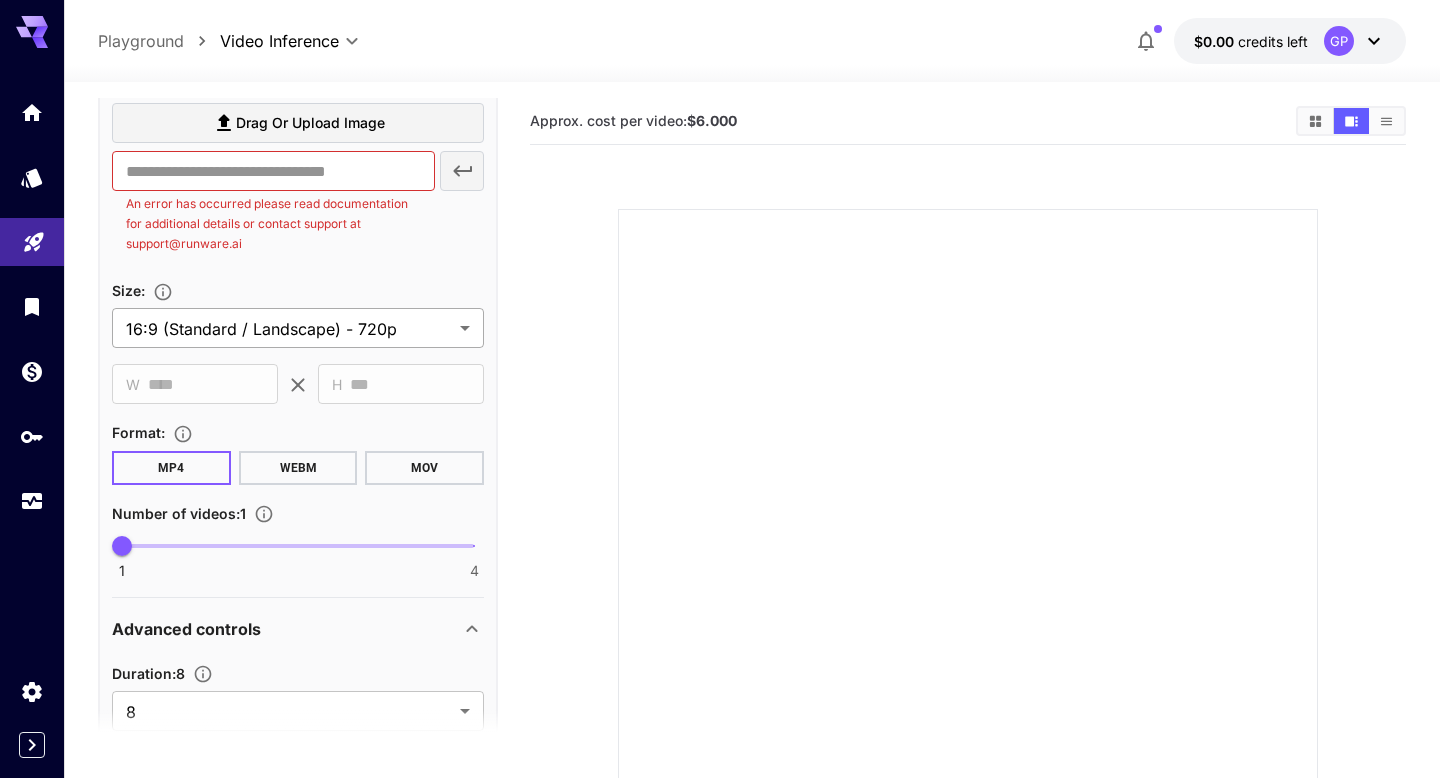 click on "**********" at bounding box center (720, 484) 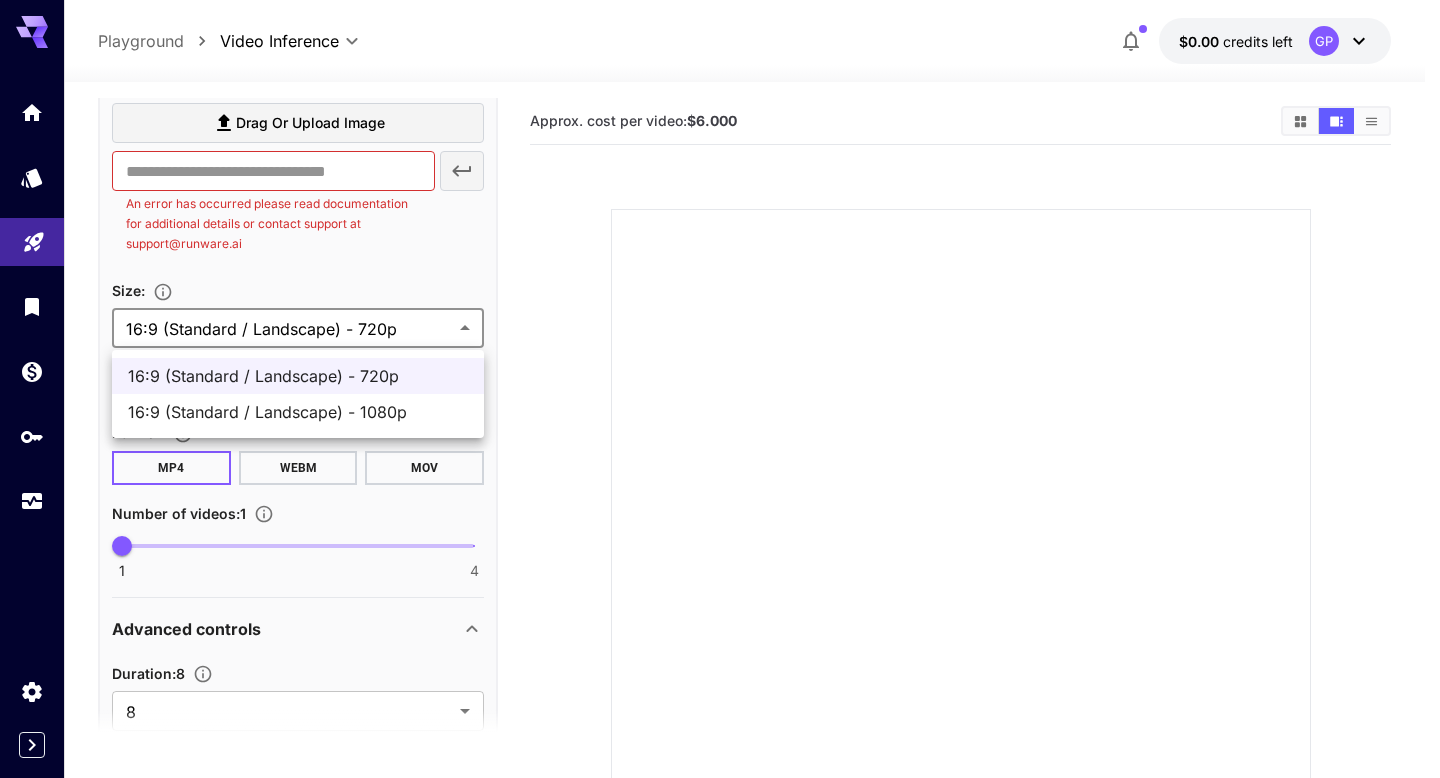 click on "16:9 (Standard / Landscape) - 720p" at bounding box center (298, 376) 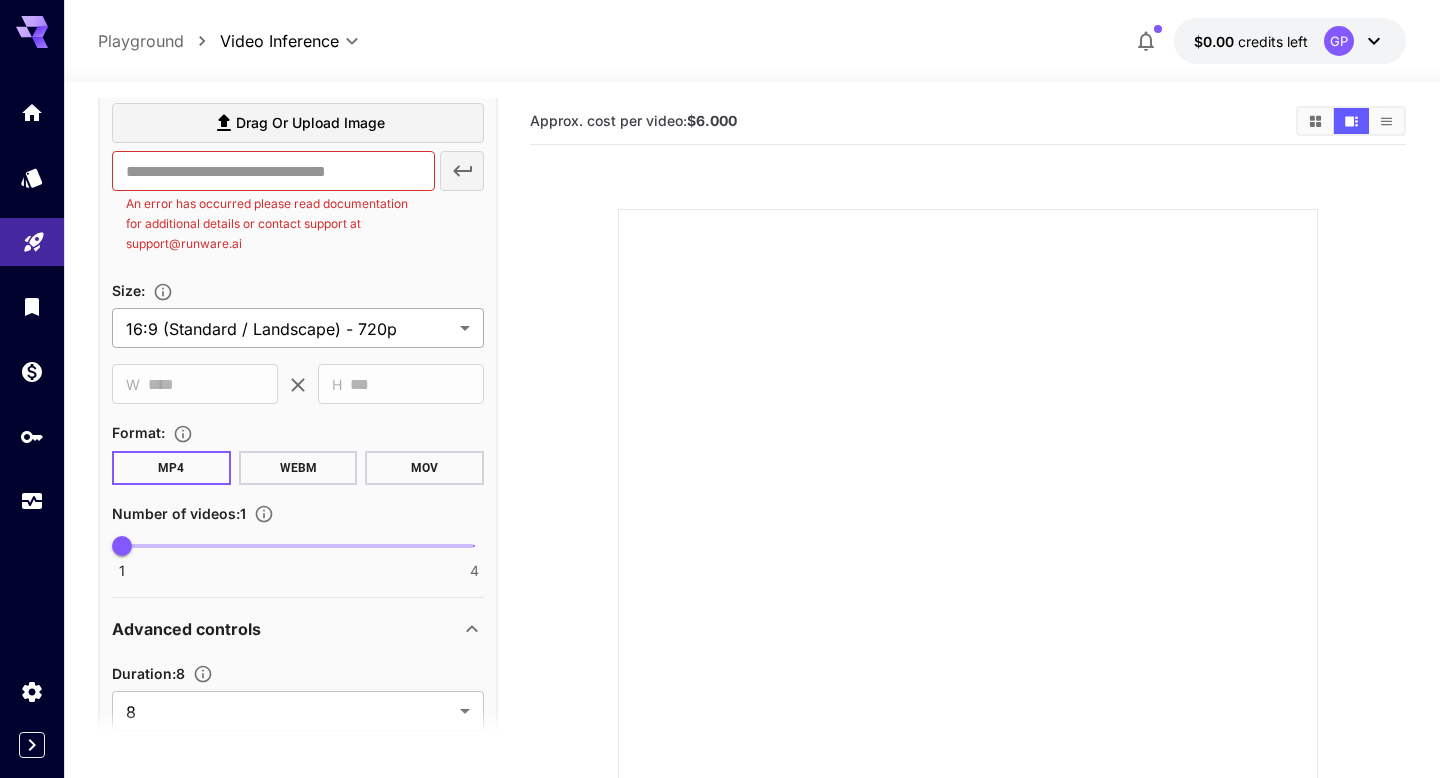 click on "**********" at bounding box center [720, 484] 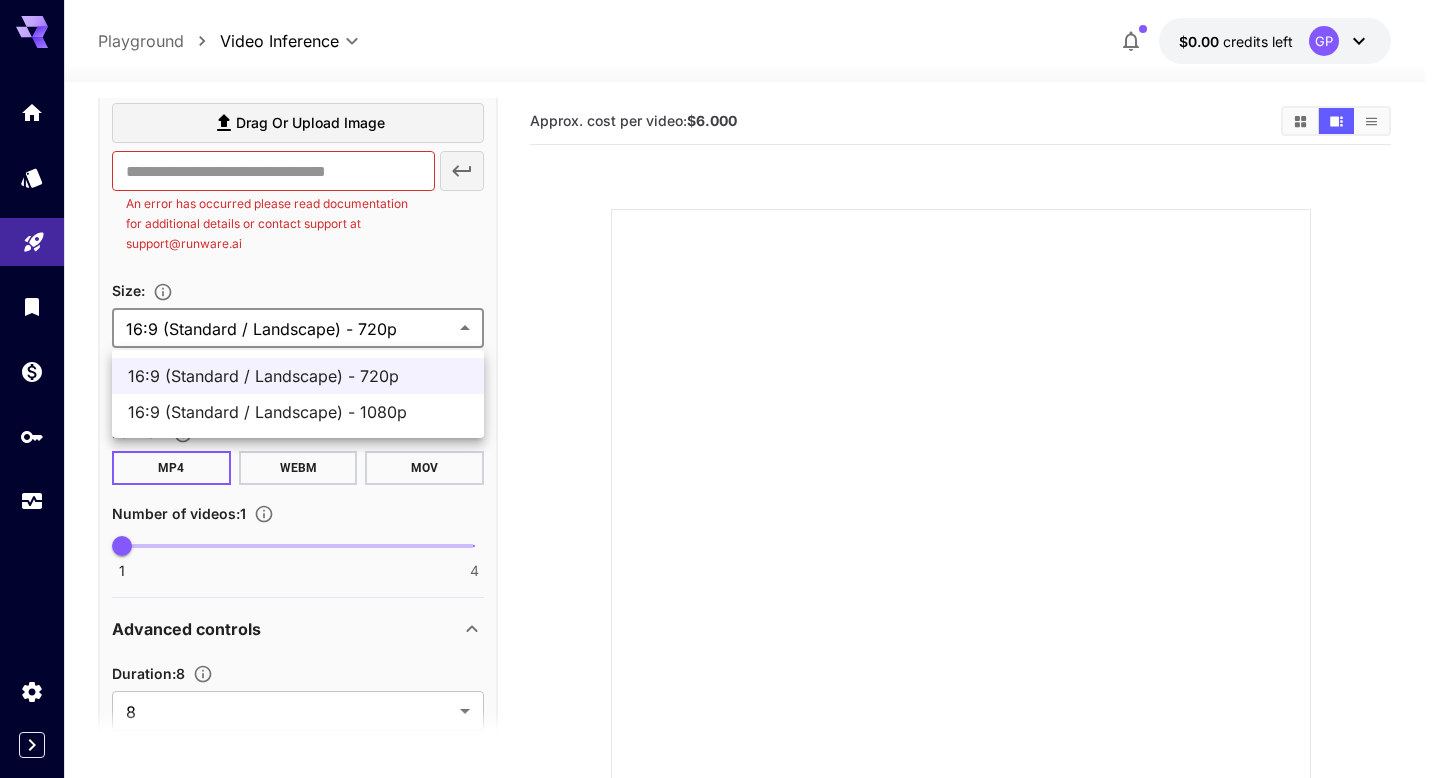 click on "16:9 (Standard / Landscape) - 1080p" at bounding box center [298, 412] 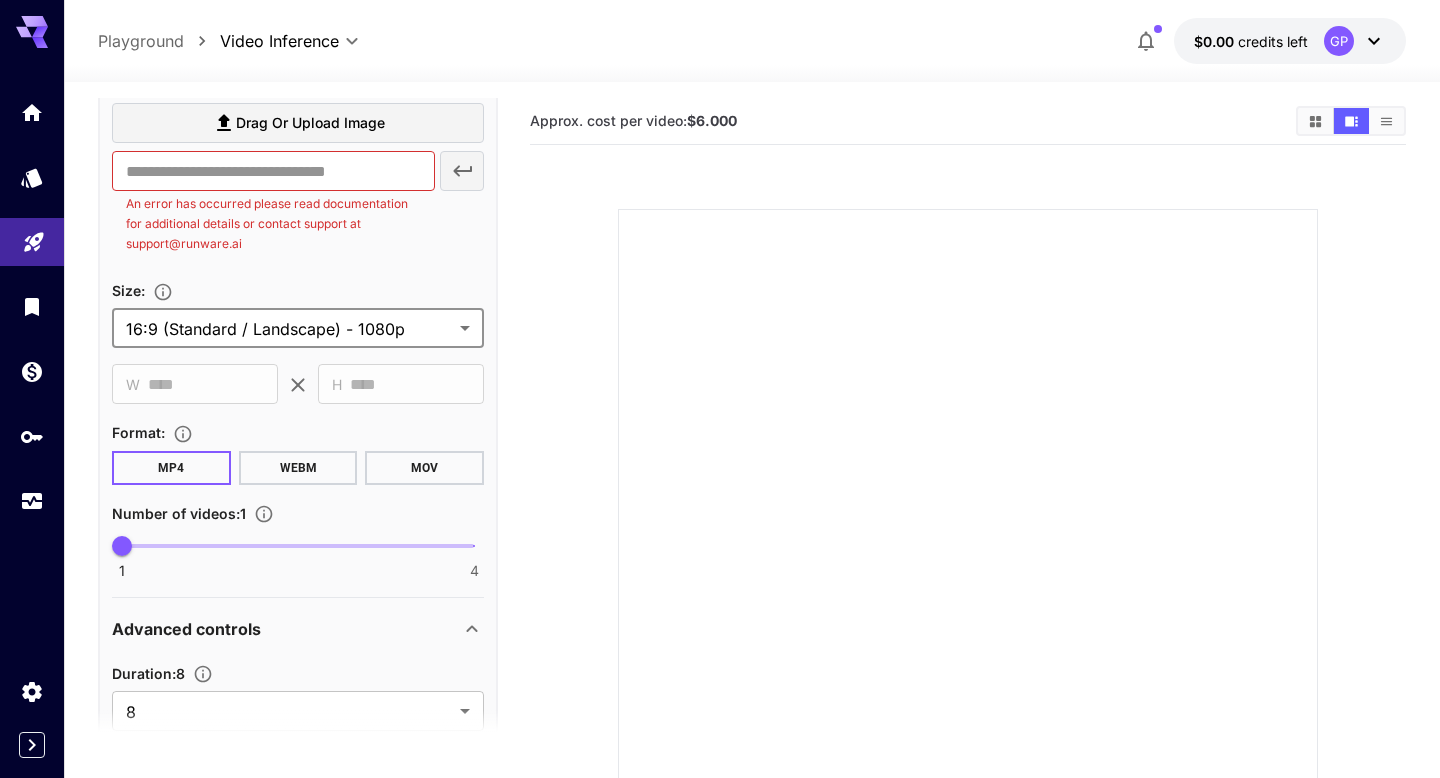 click on "**********" at bounding box center (720, 484) 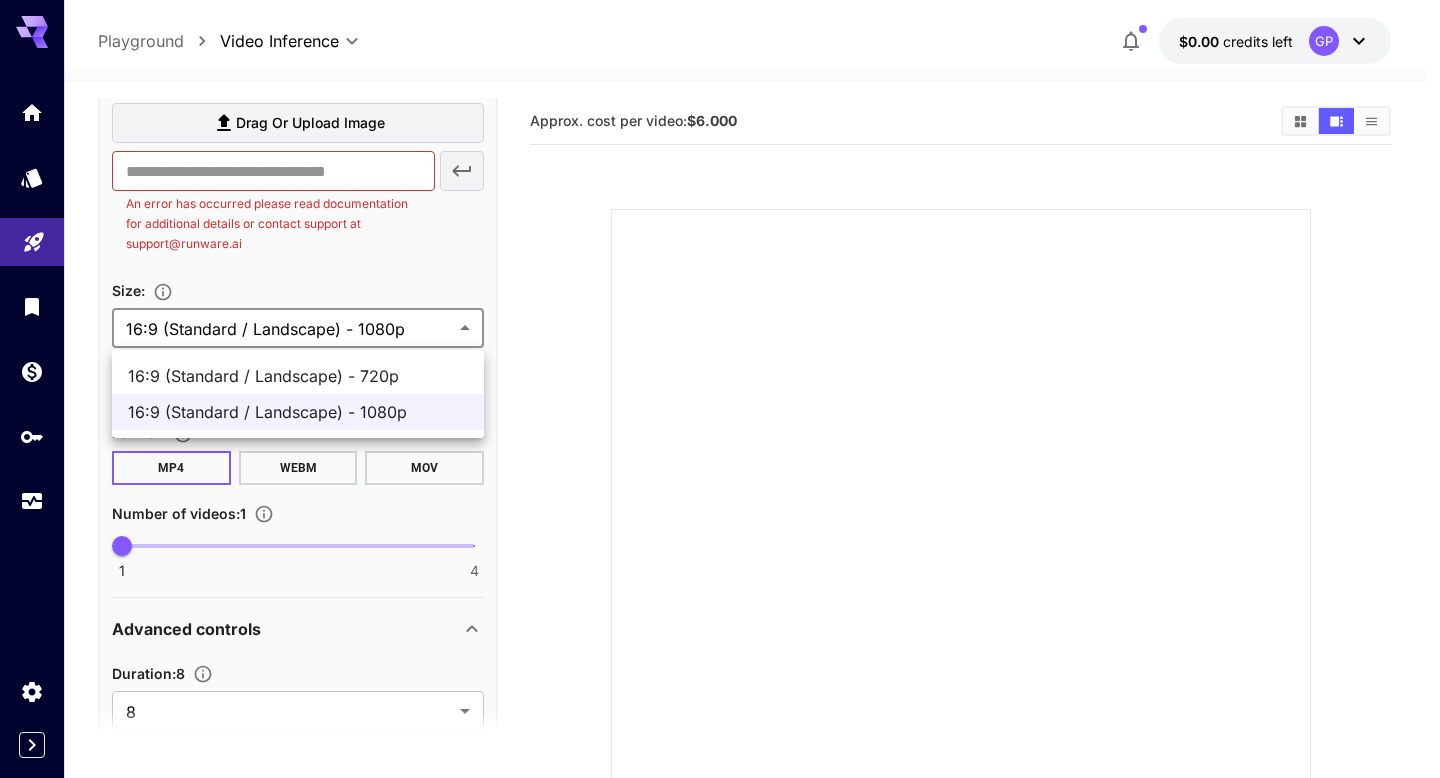 click on "16:9 (Standard / Landscape) - 720p" at bounding box center (298, 376) 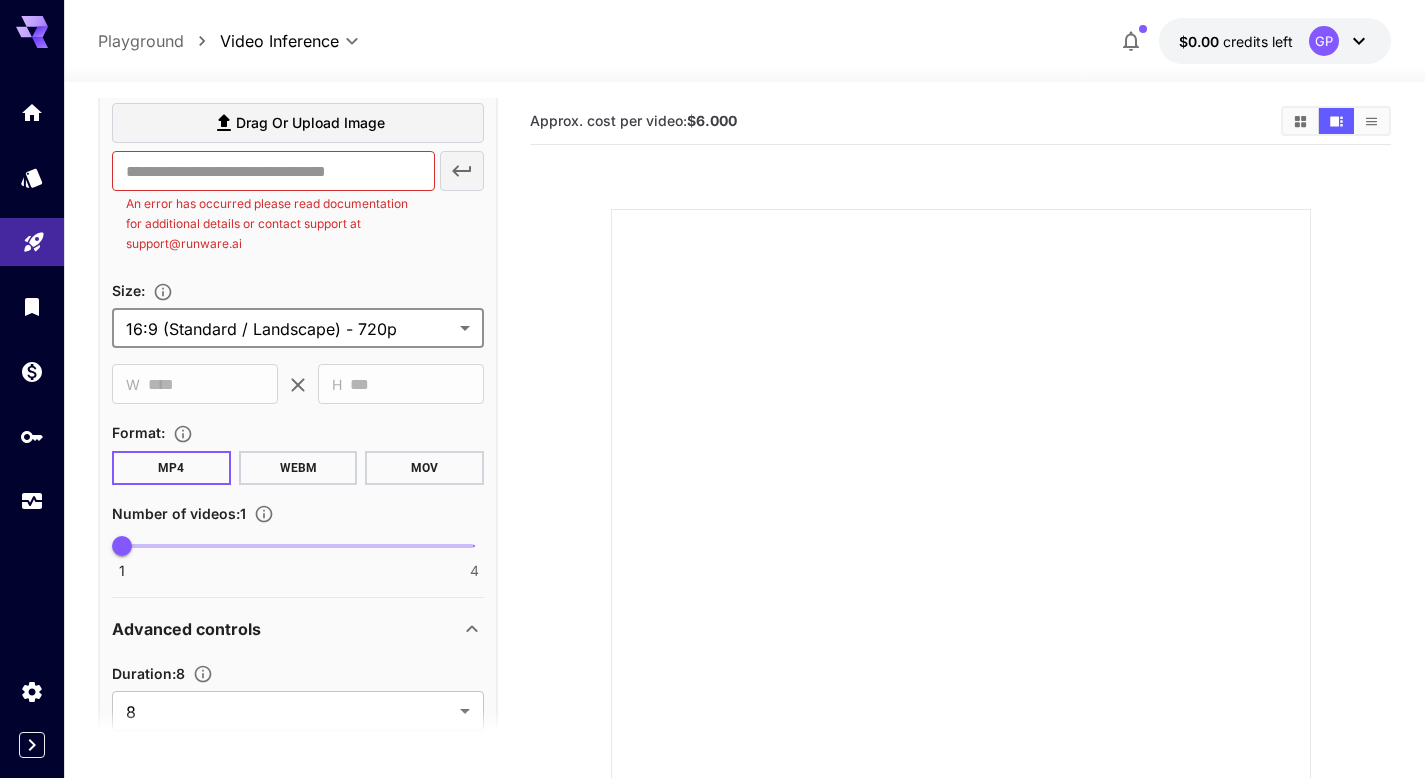 click 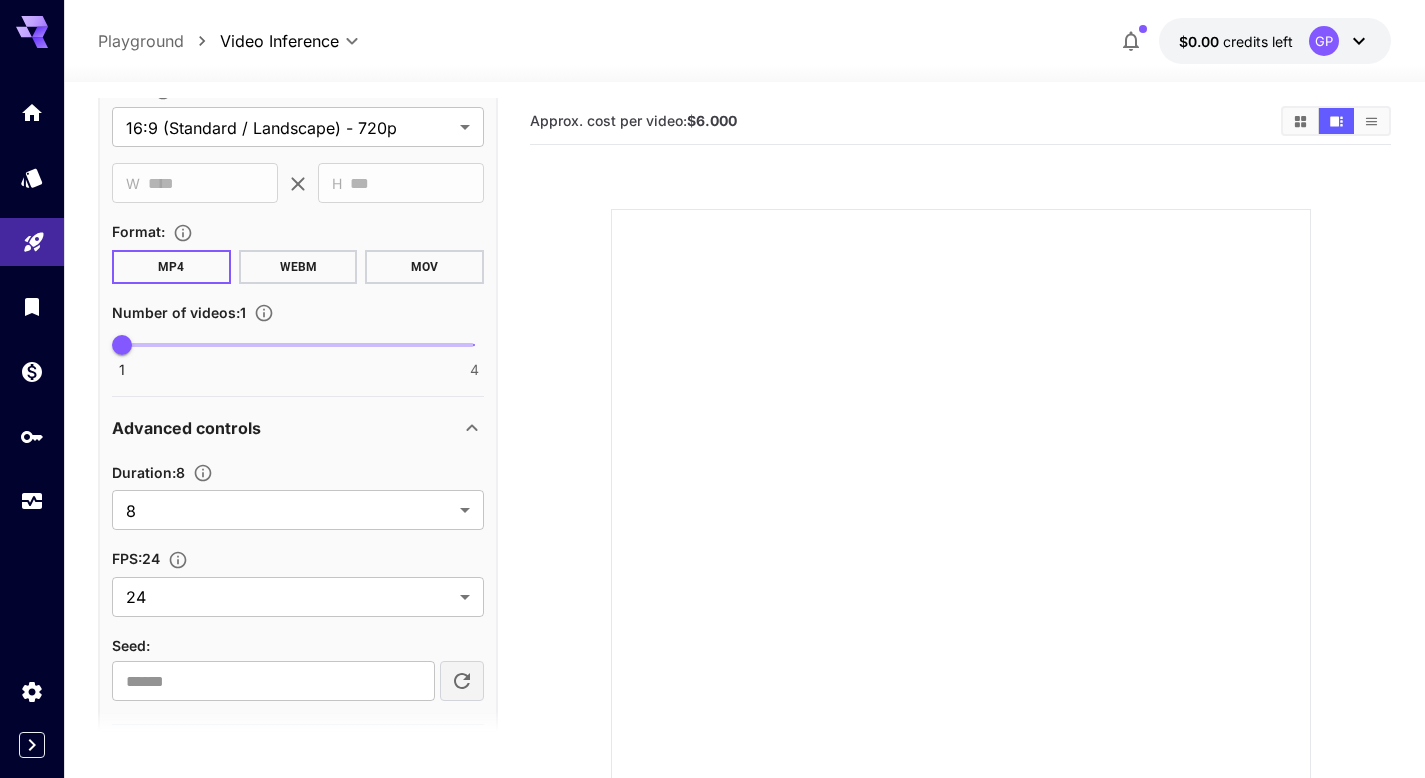 scroll, scrollTop: 893, scrollLeft: 0, axis: vertical 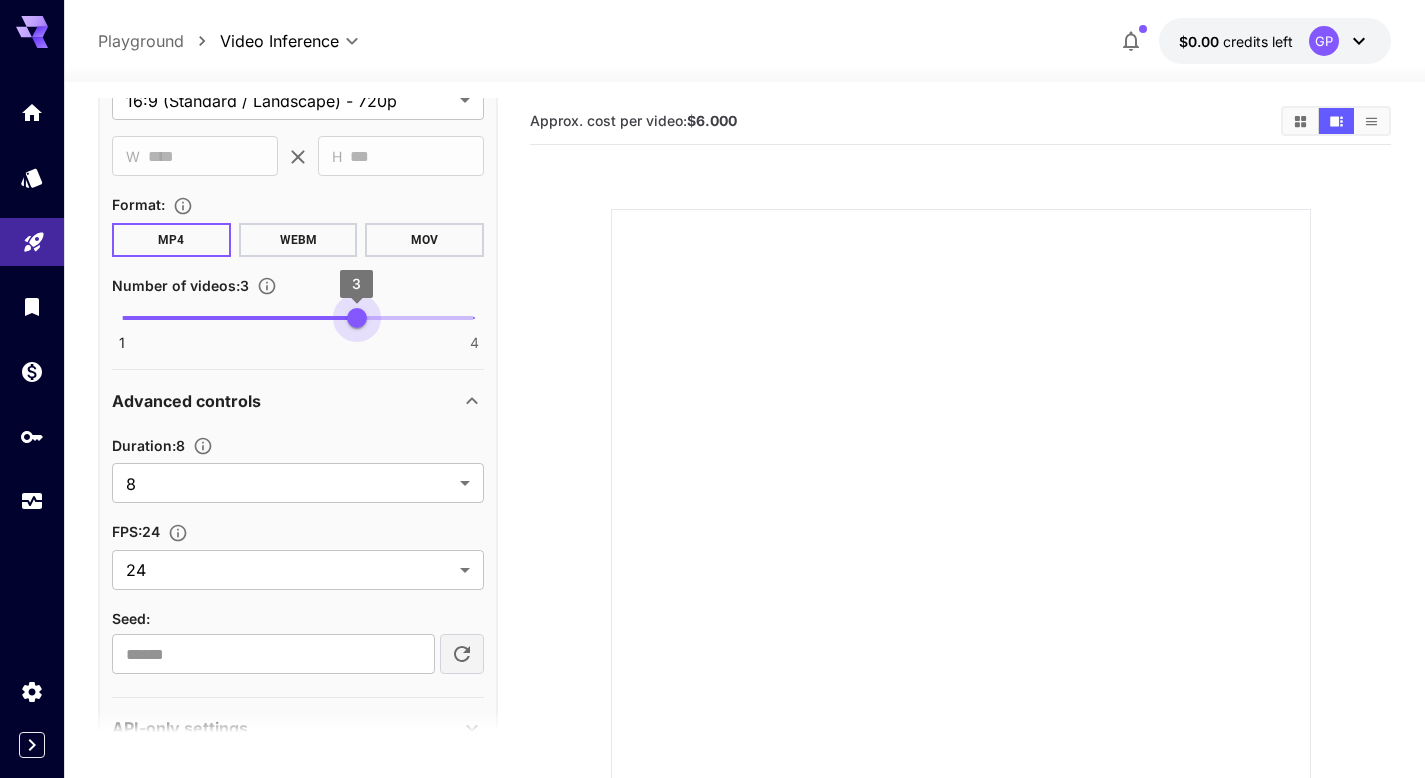 type on "*" 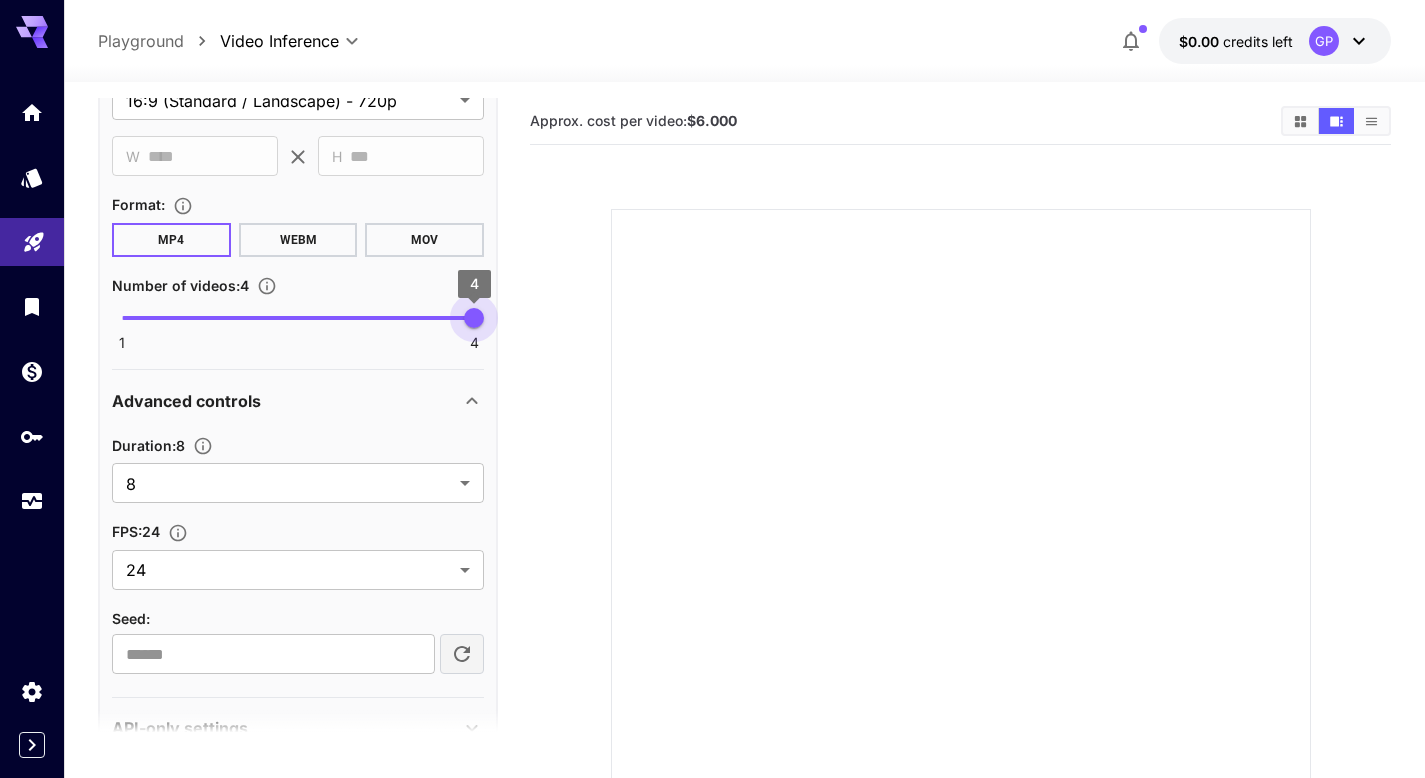 drag, startPoint x: 466, startPoint y: 319, endPoint x: 530, endPoint y: 345, distance: 69.079666 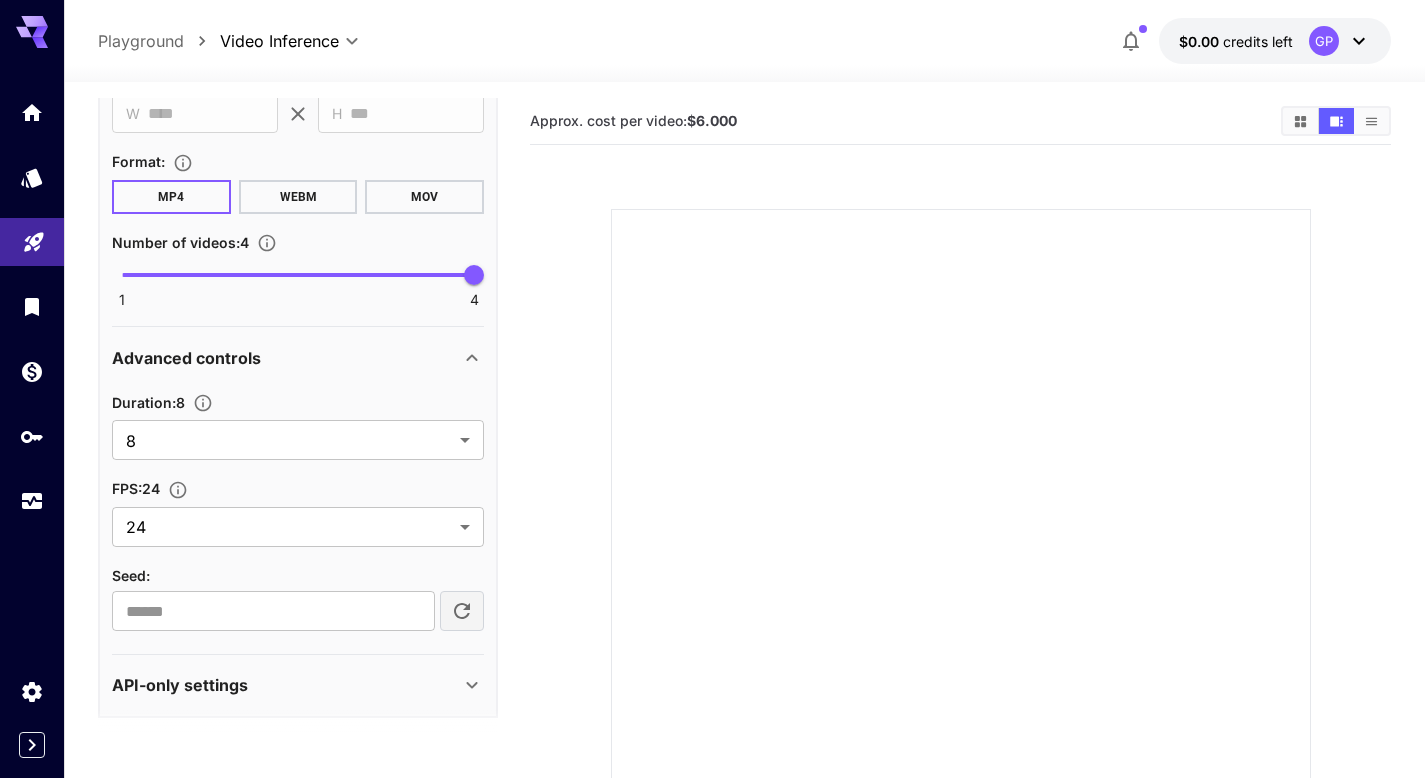 scroll, scrollTop: 945, scrollLeft: 0, axis: vertical 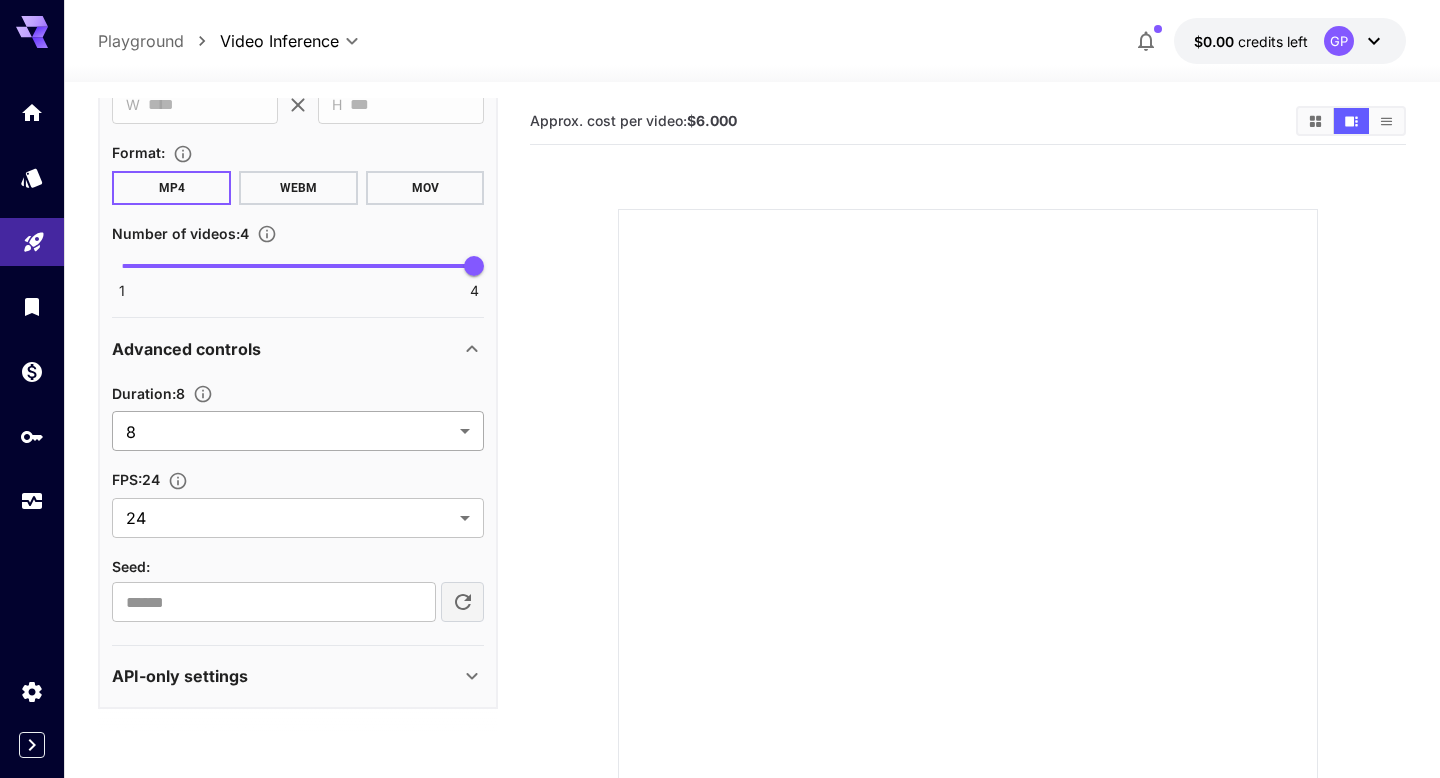 click on "**********" at bounding box center [720, 484] 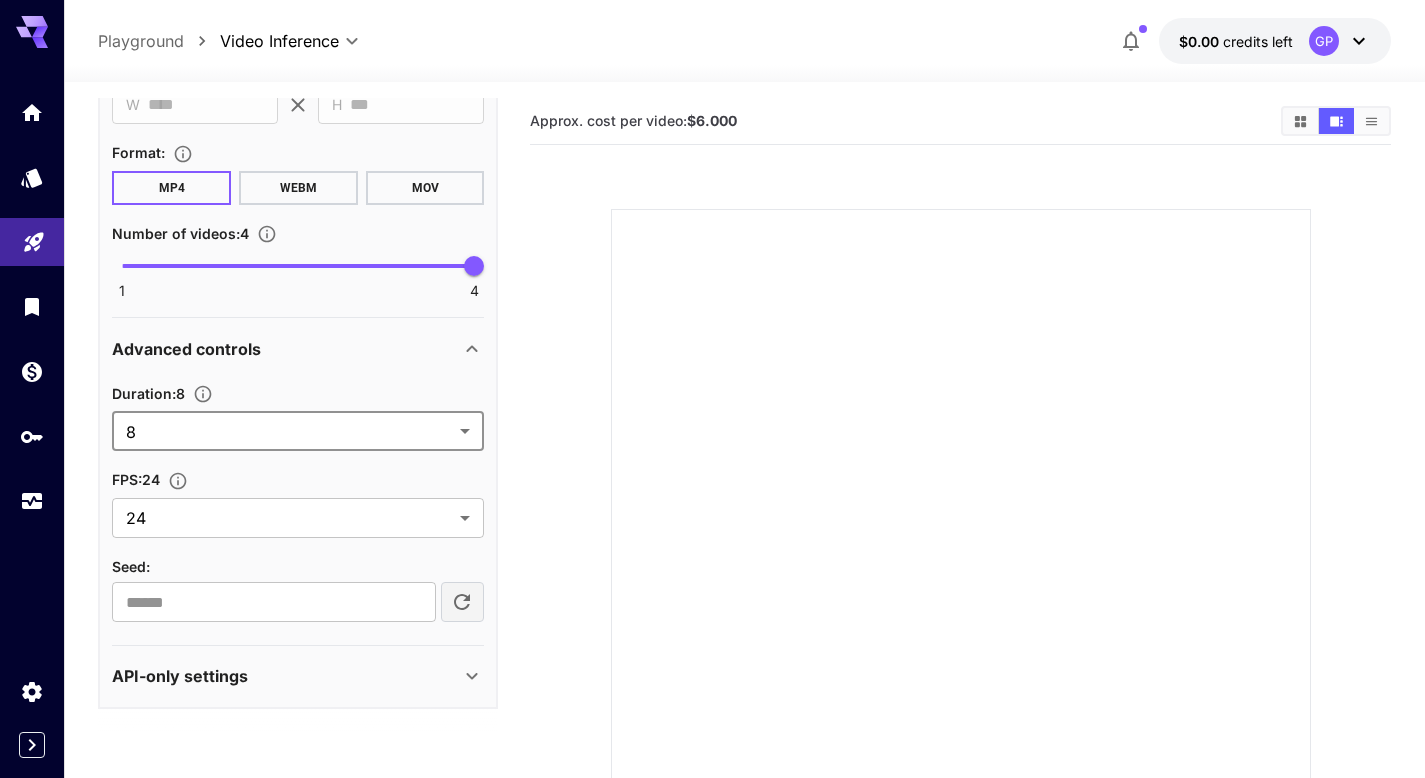 click on "**********" at bounding box center (712, 484) 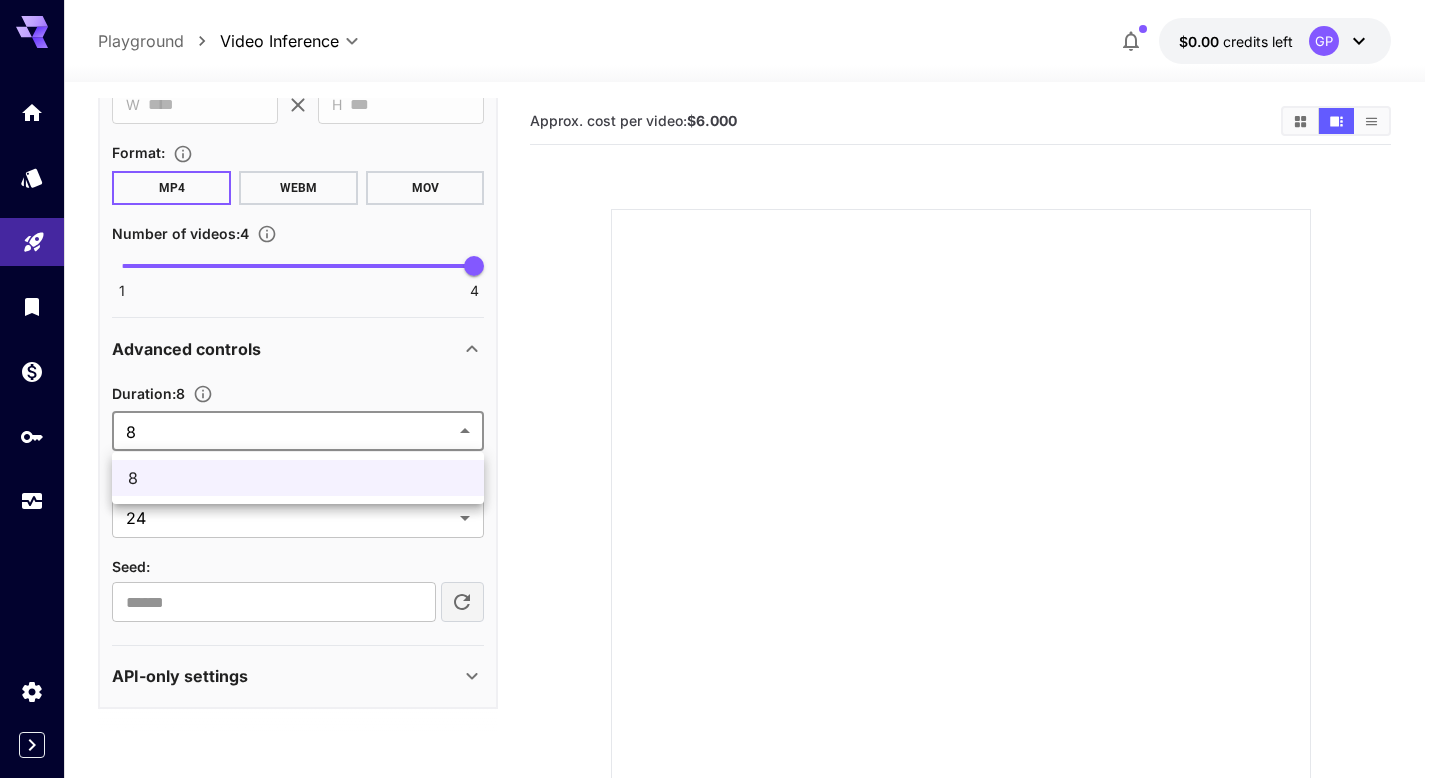 click on "8" at bounding box center (298, 478) 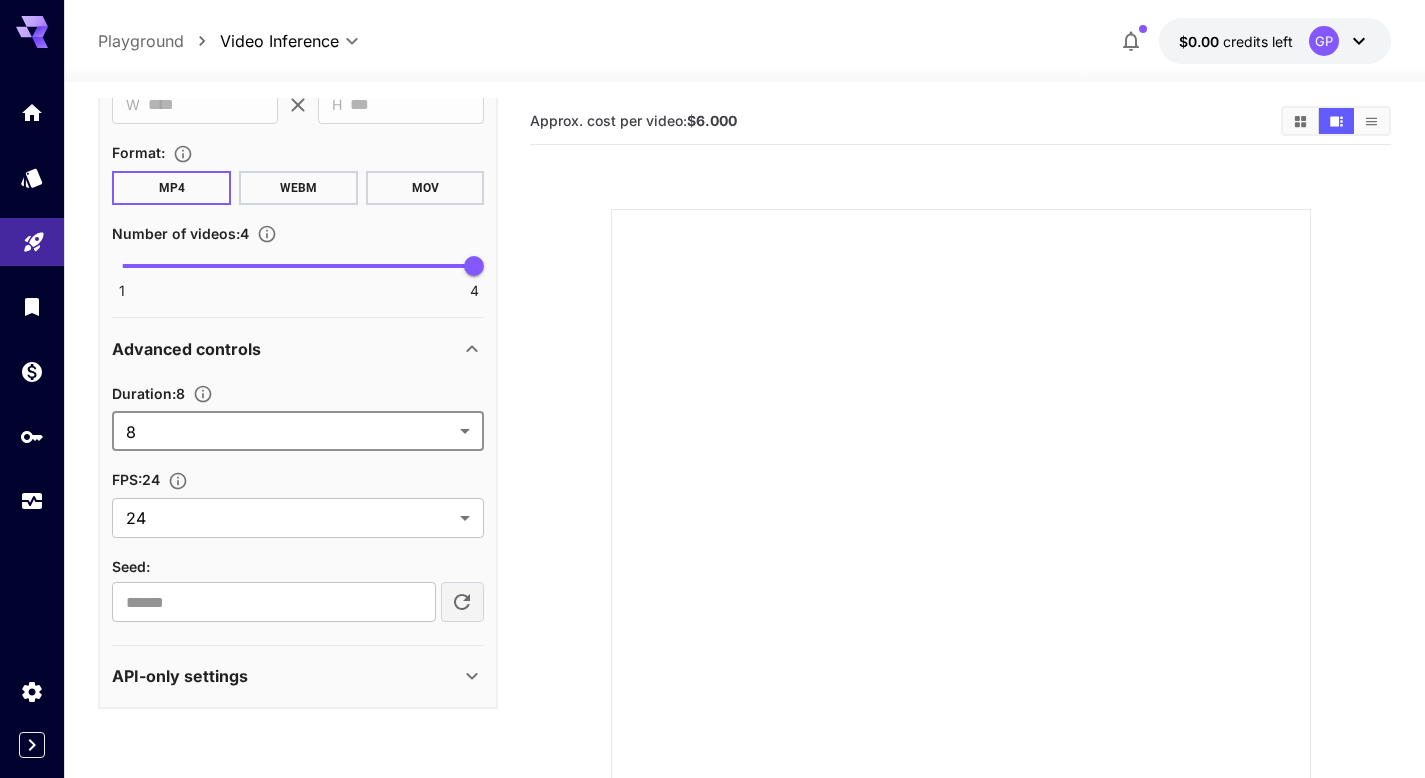 click on "Duration :  8 8 * ​ FPS :  24 24 ** ​ Seed :  ​" at bounding box center [298, 502] 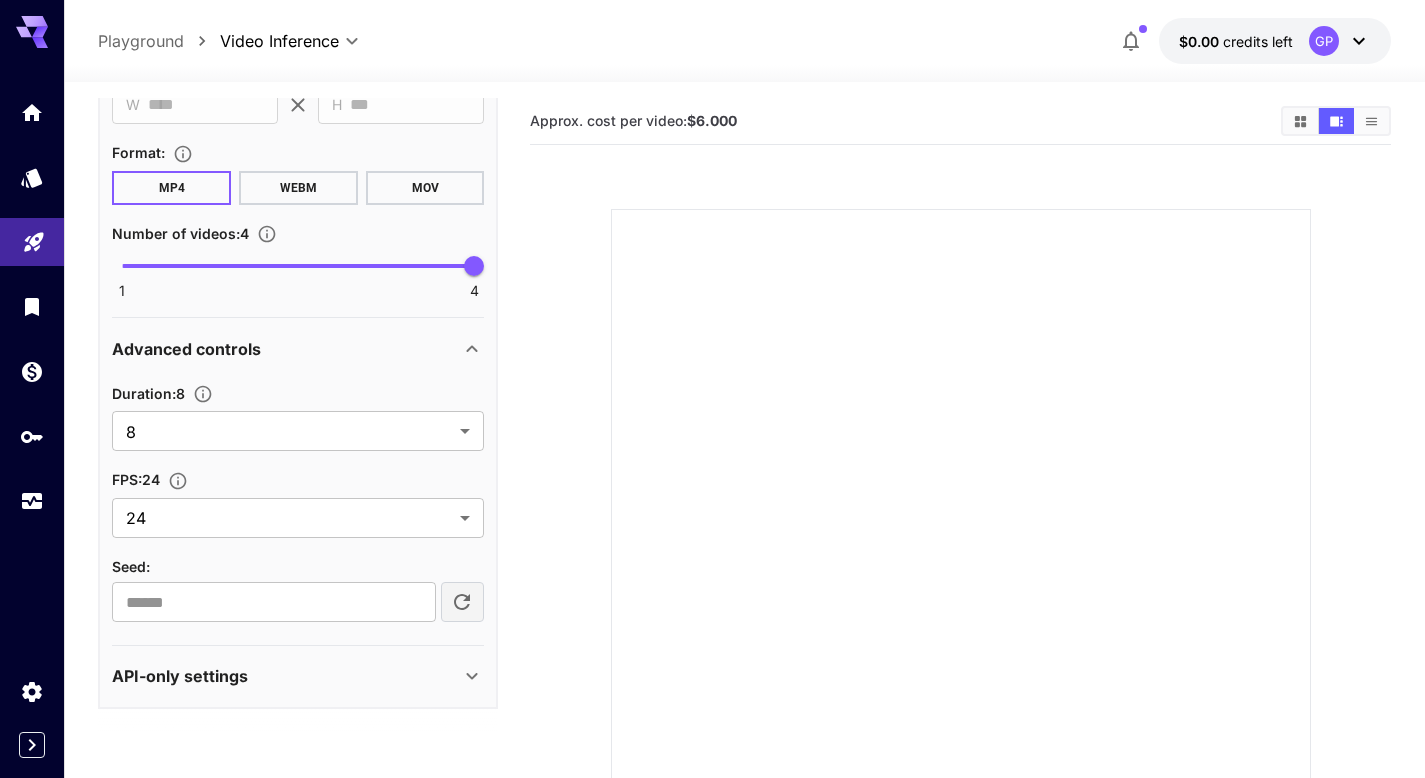 click on "Advanced controls" at bounding box center [286, 349] 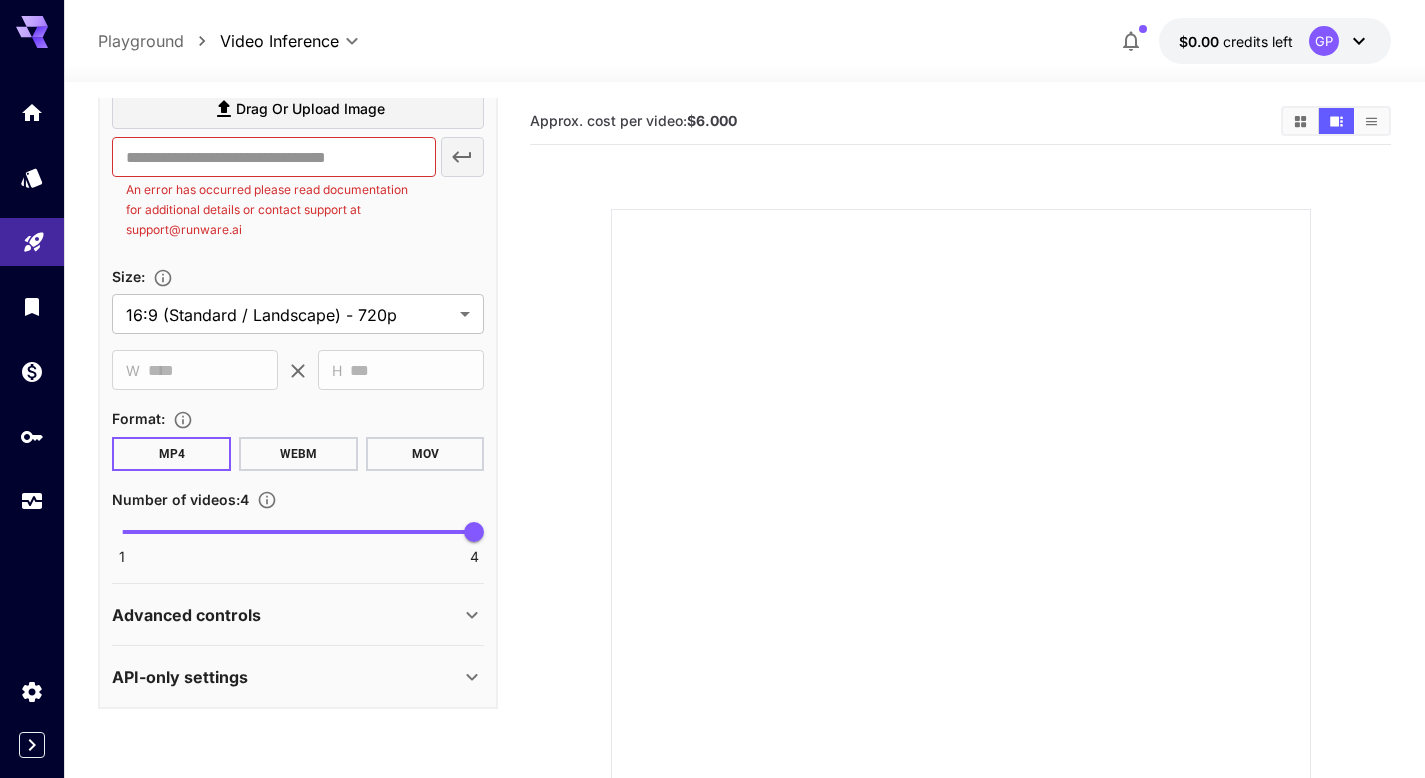 scroll, scrollTop: 0, scrollLeft: 0, axis: both 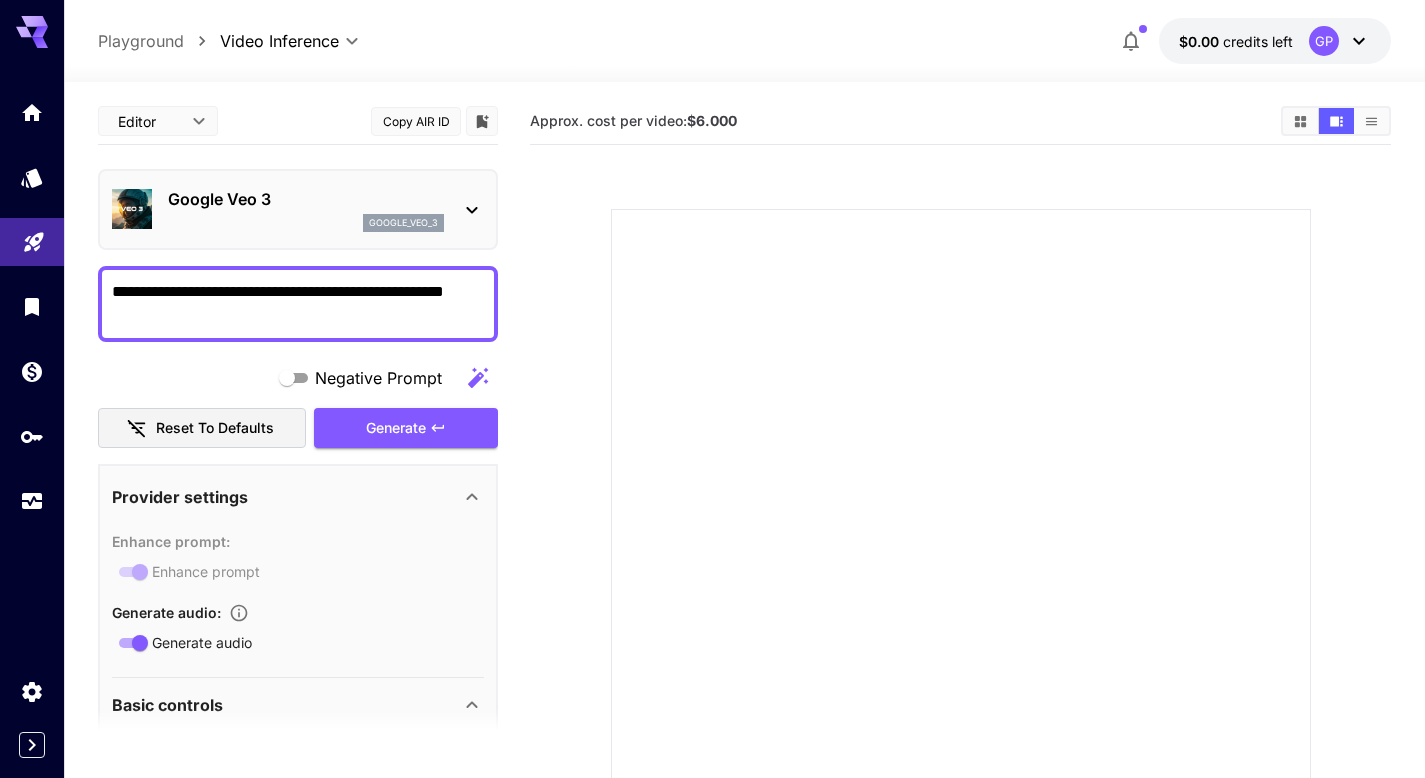 click on "$0.00    credits left" at bounding box center [1236, 41] 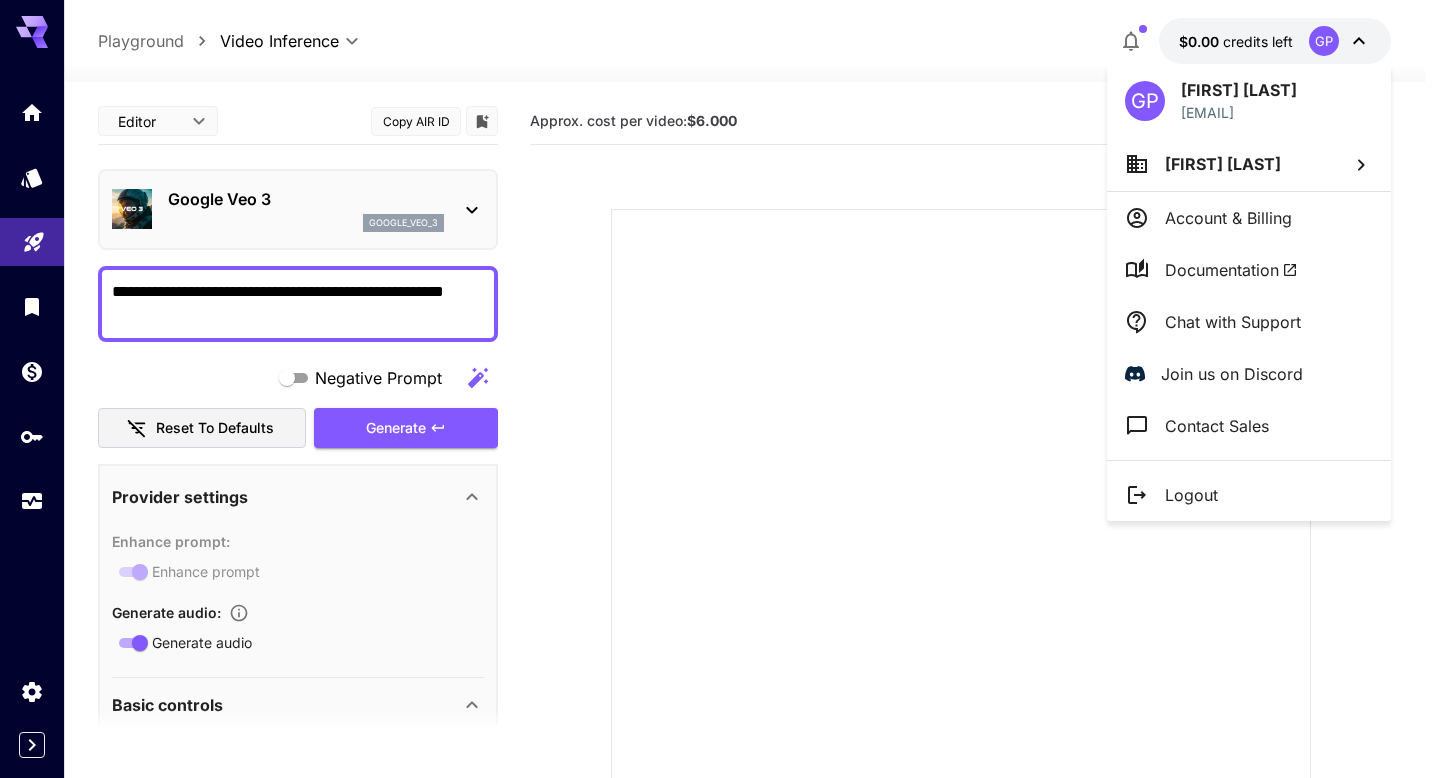 click at bounding box center [720, 389] 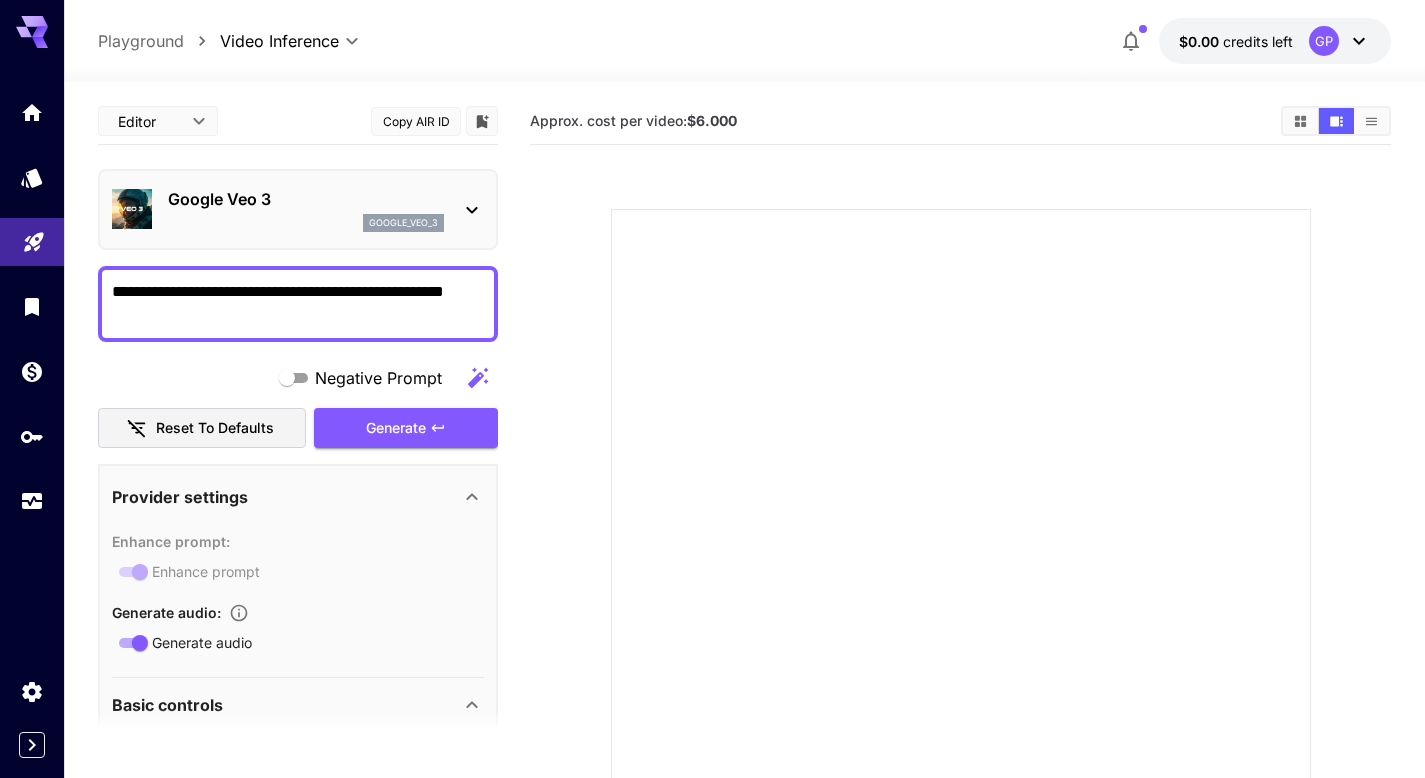 type 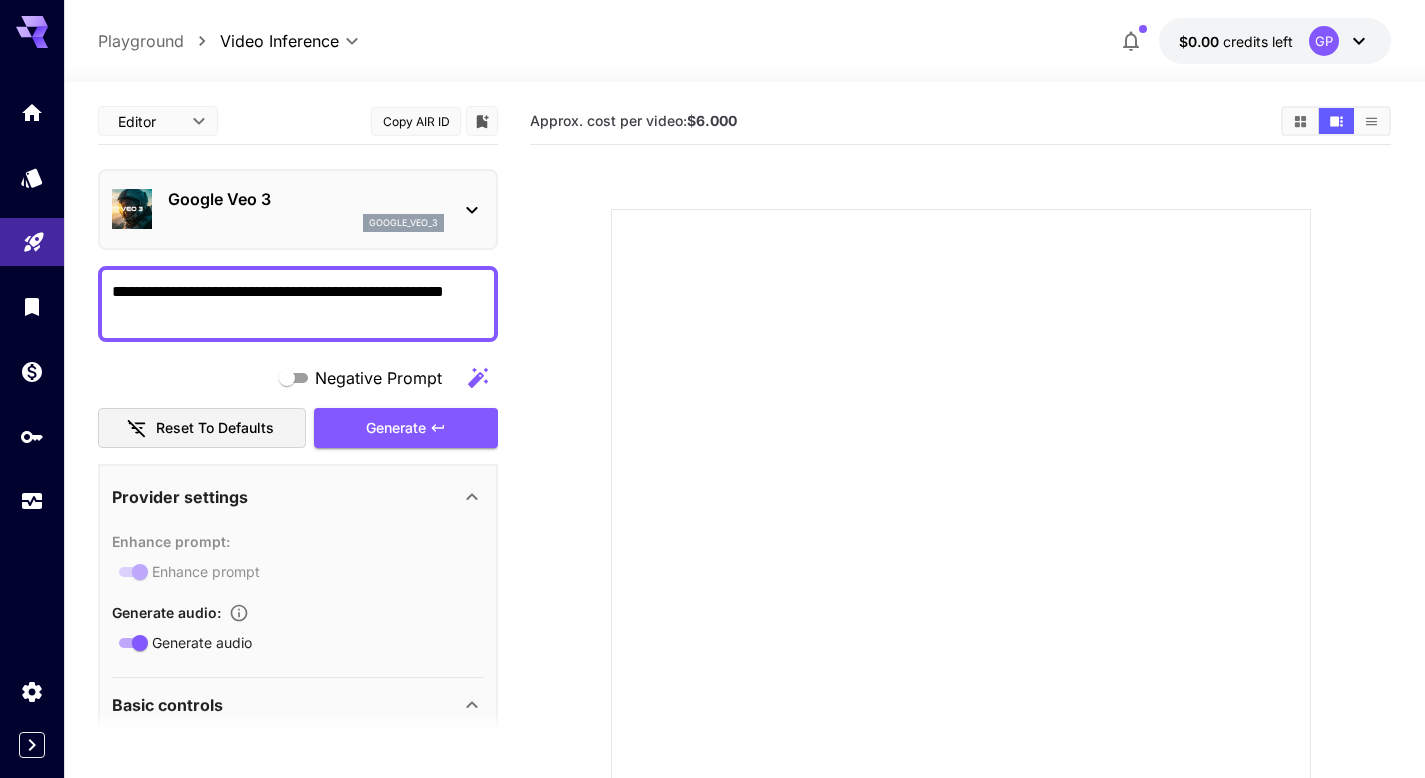 click on "$0.00    credits left  GP" at bounding box center (1275, 41) 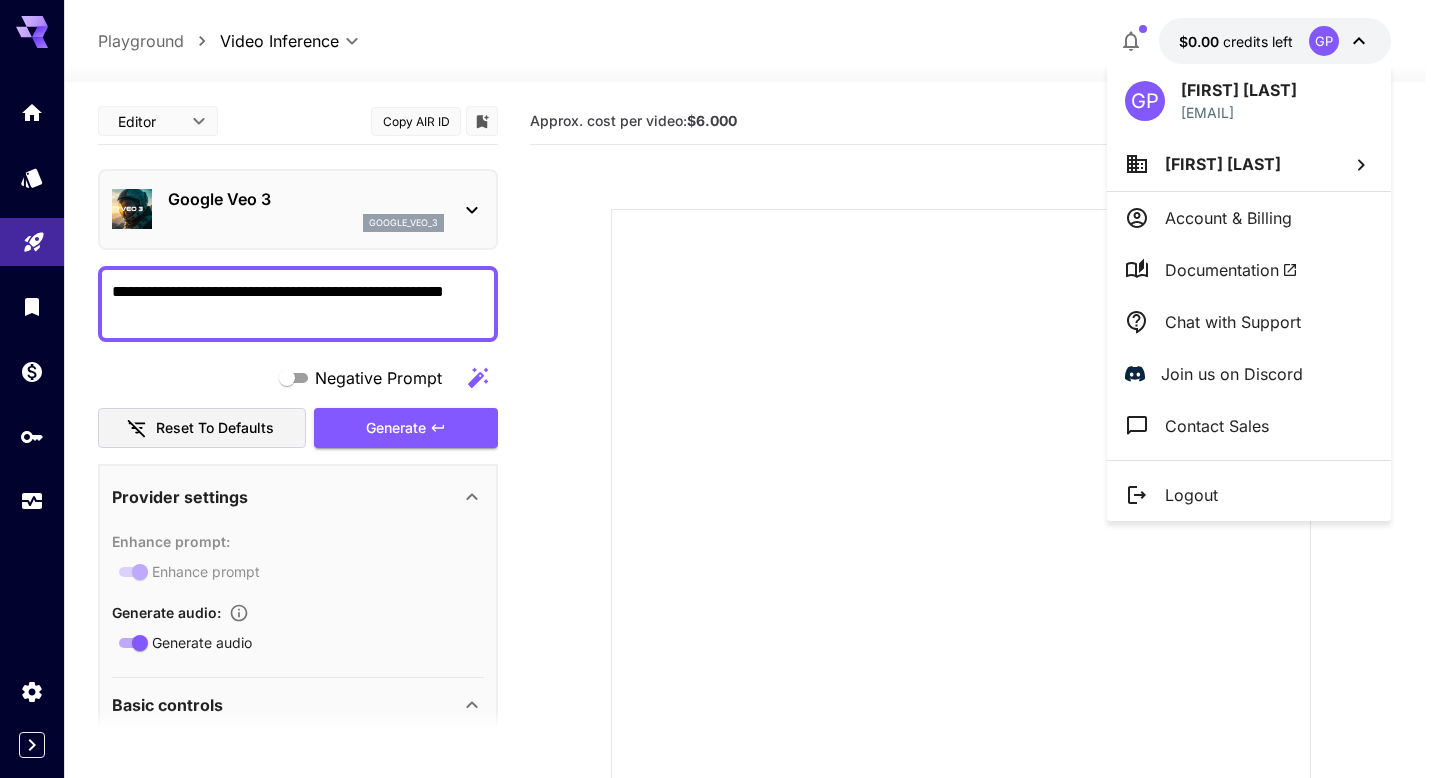 click at bounding box center (720, 389) 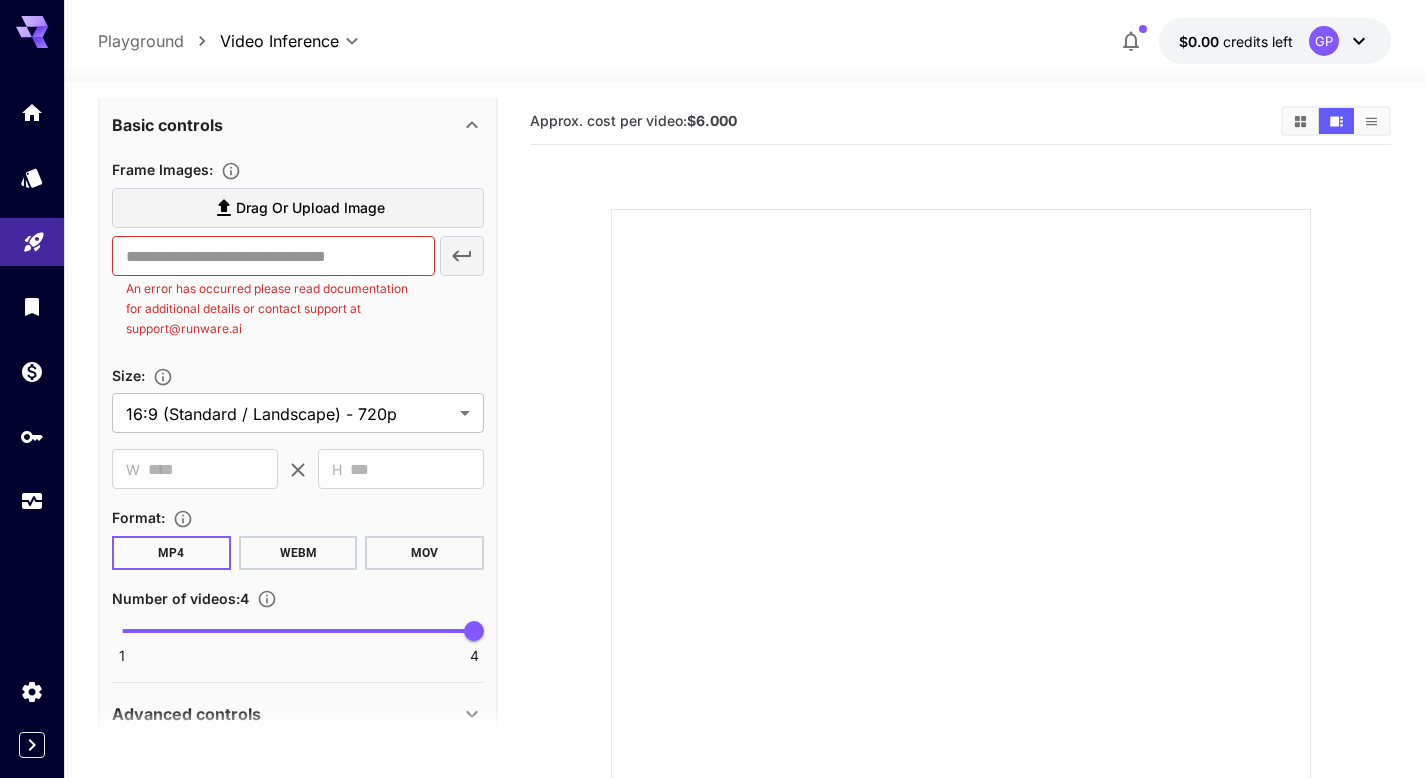 scroll, scrollTop: 584, scrollLeft: 0, axis: vertical 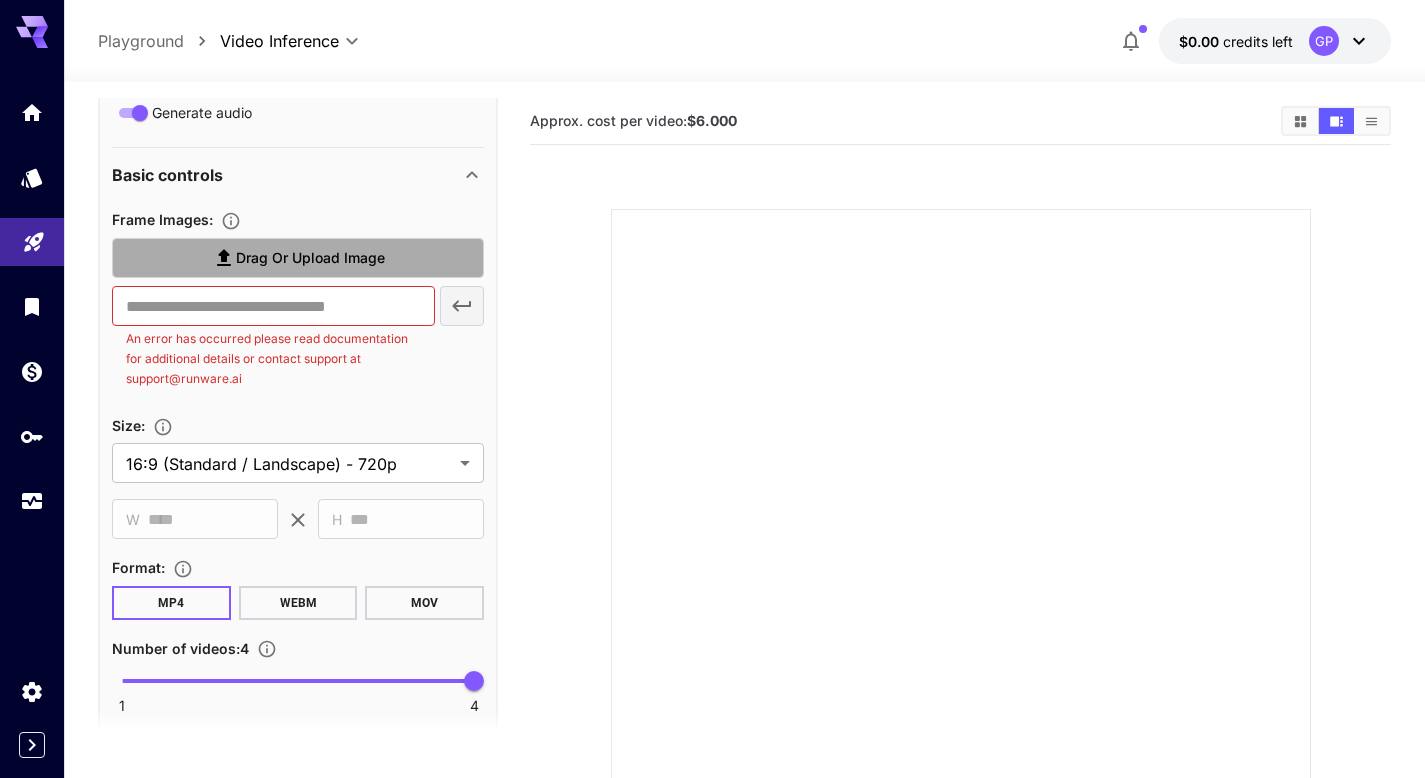 click on "Drag or upload image" at bounding box center (310, 258) 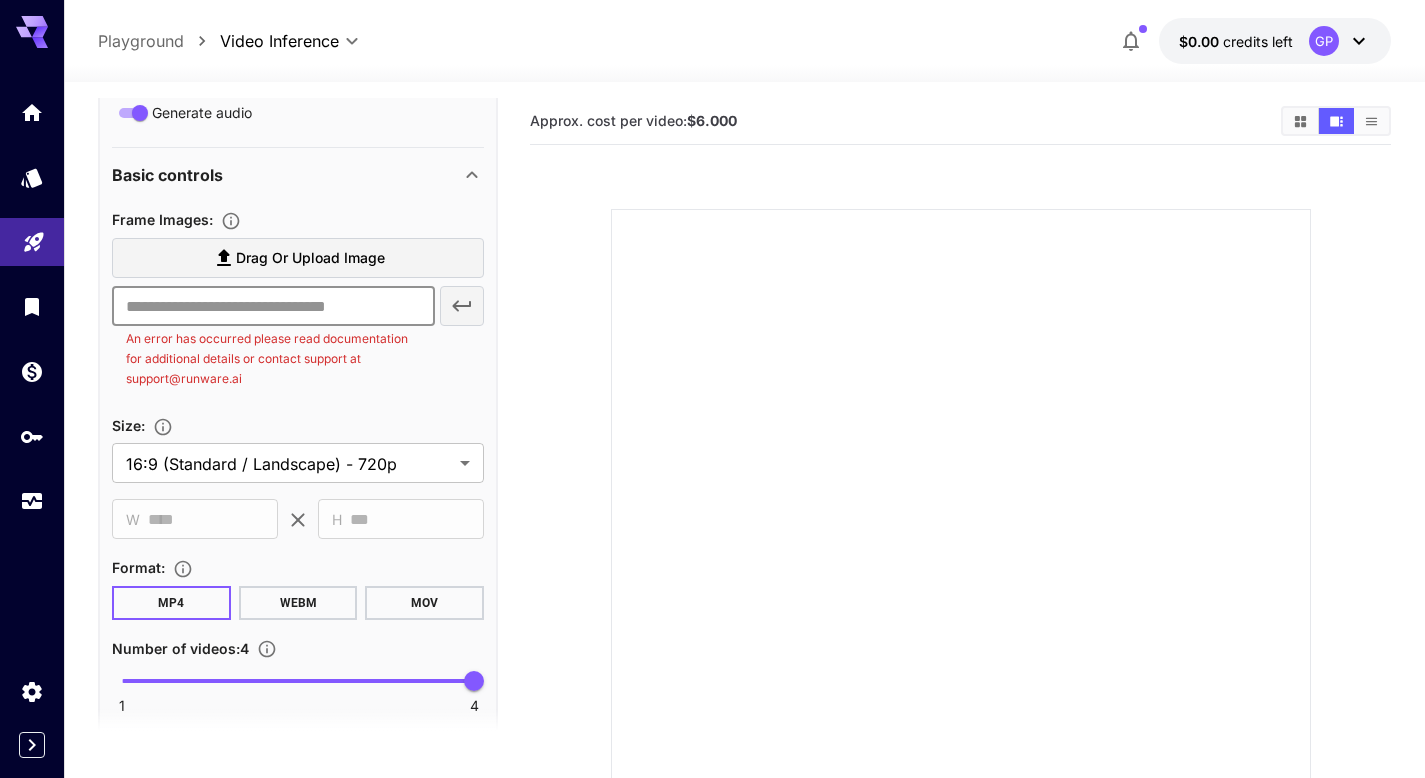 click at bounding box center (273, 306) 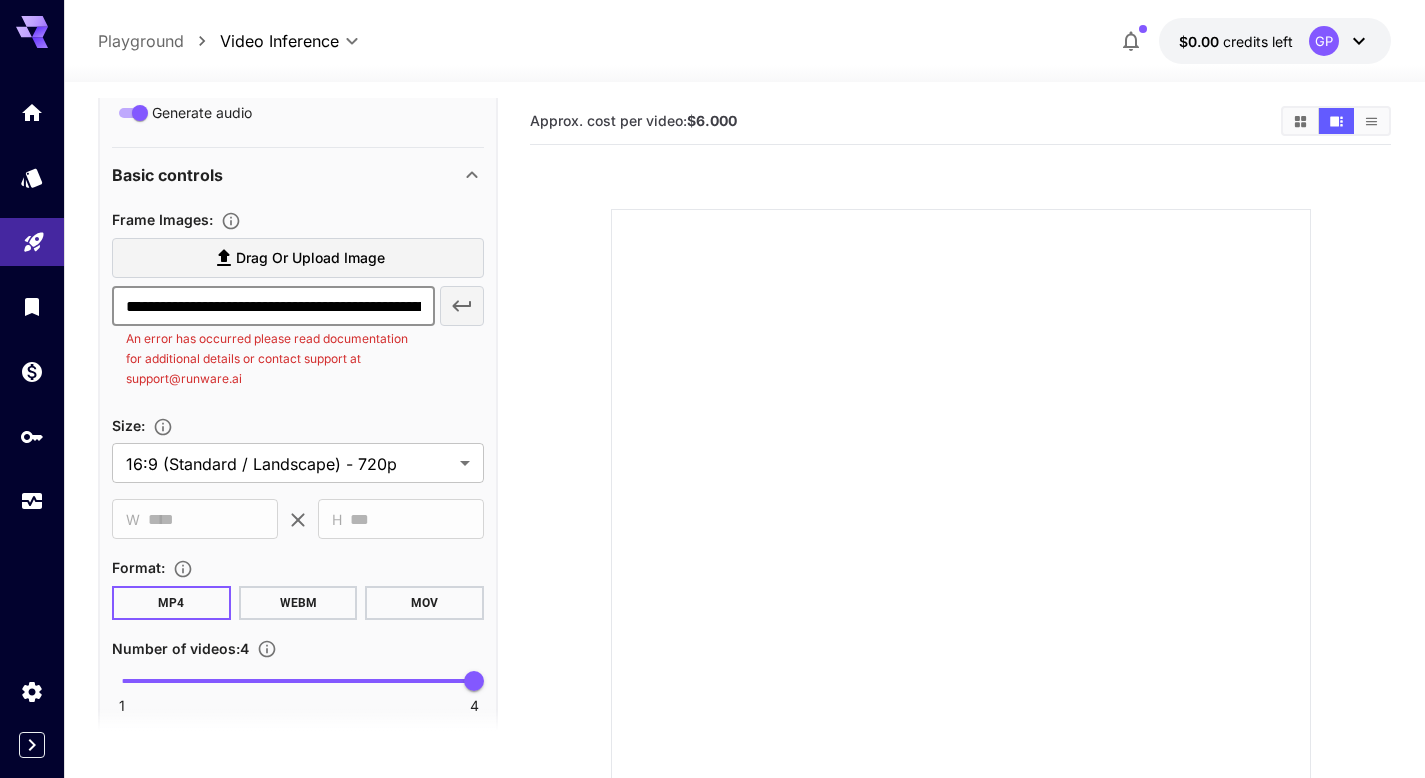 scroll, scrollTop: 0, scrollLeft: 389, axis: horizontal 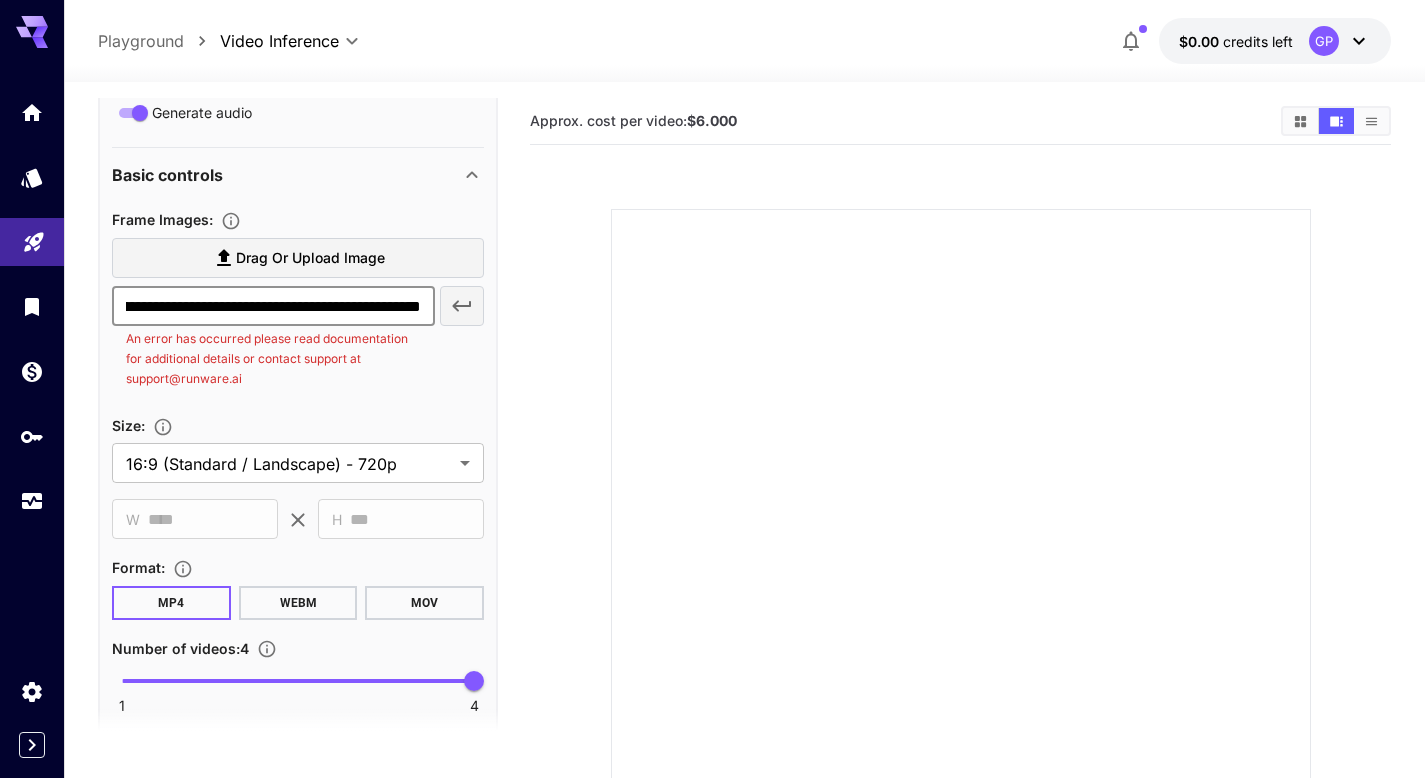 type on "**********" 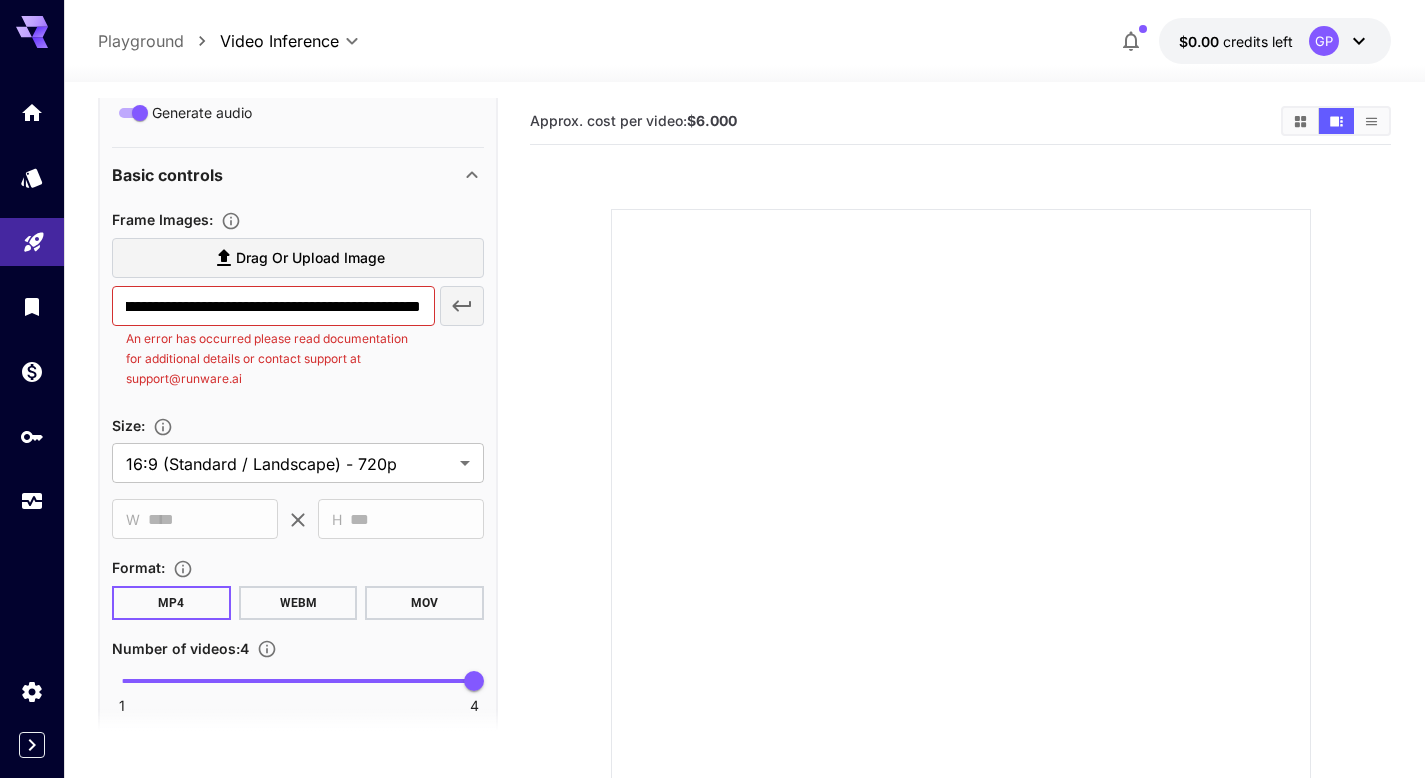 click on "**********" at bounding box center (744, 511) 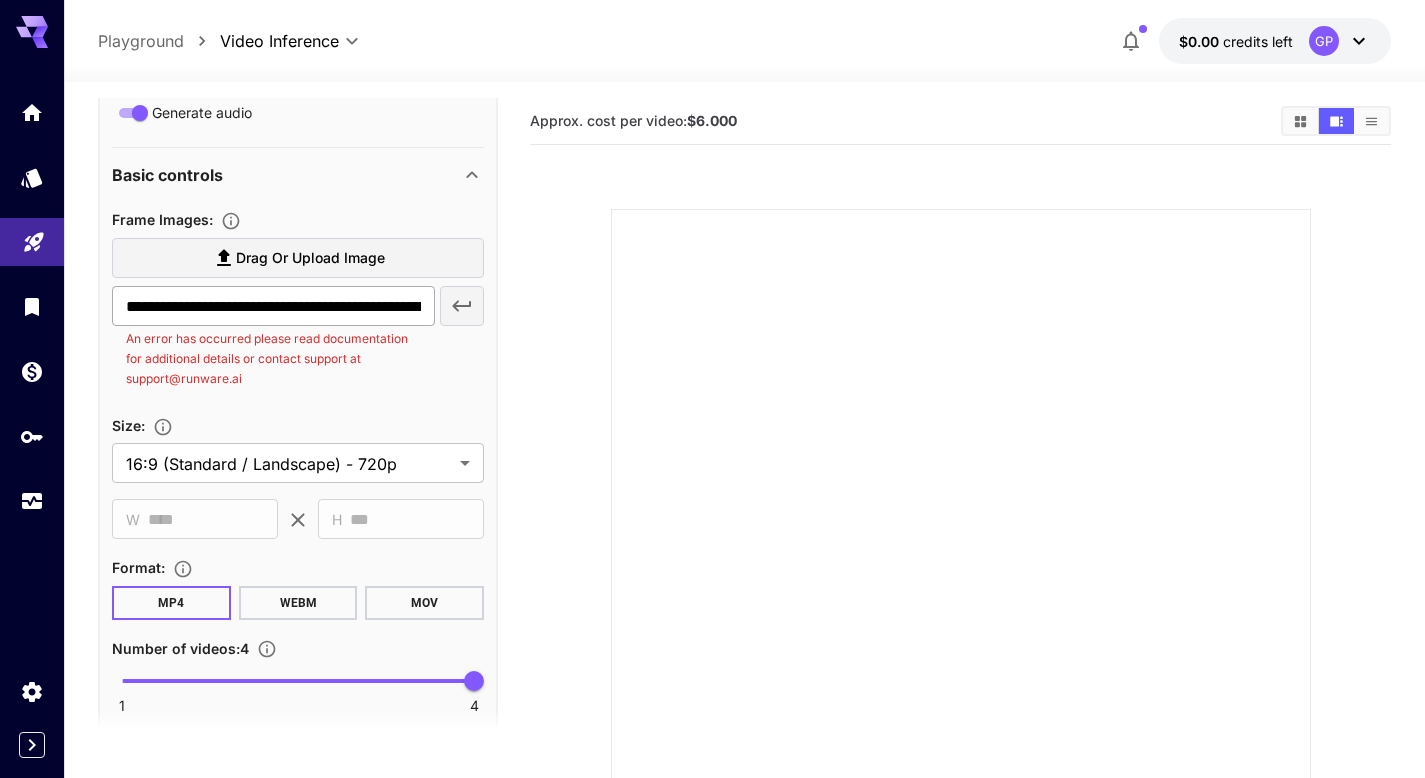 click on "**********" at bounding box center [273, 306] 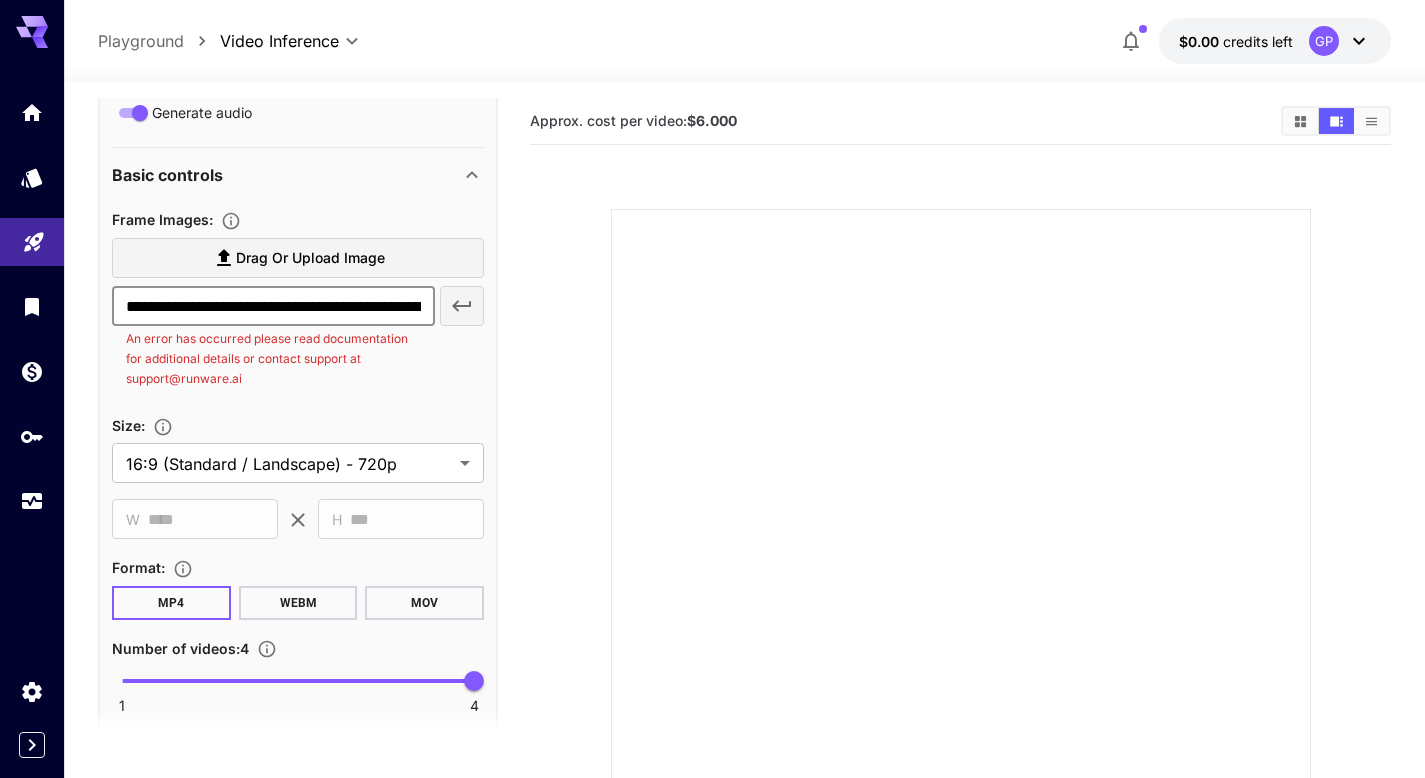 click on "**********" at bounding box center [273, 306] 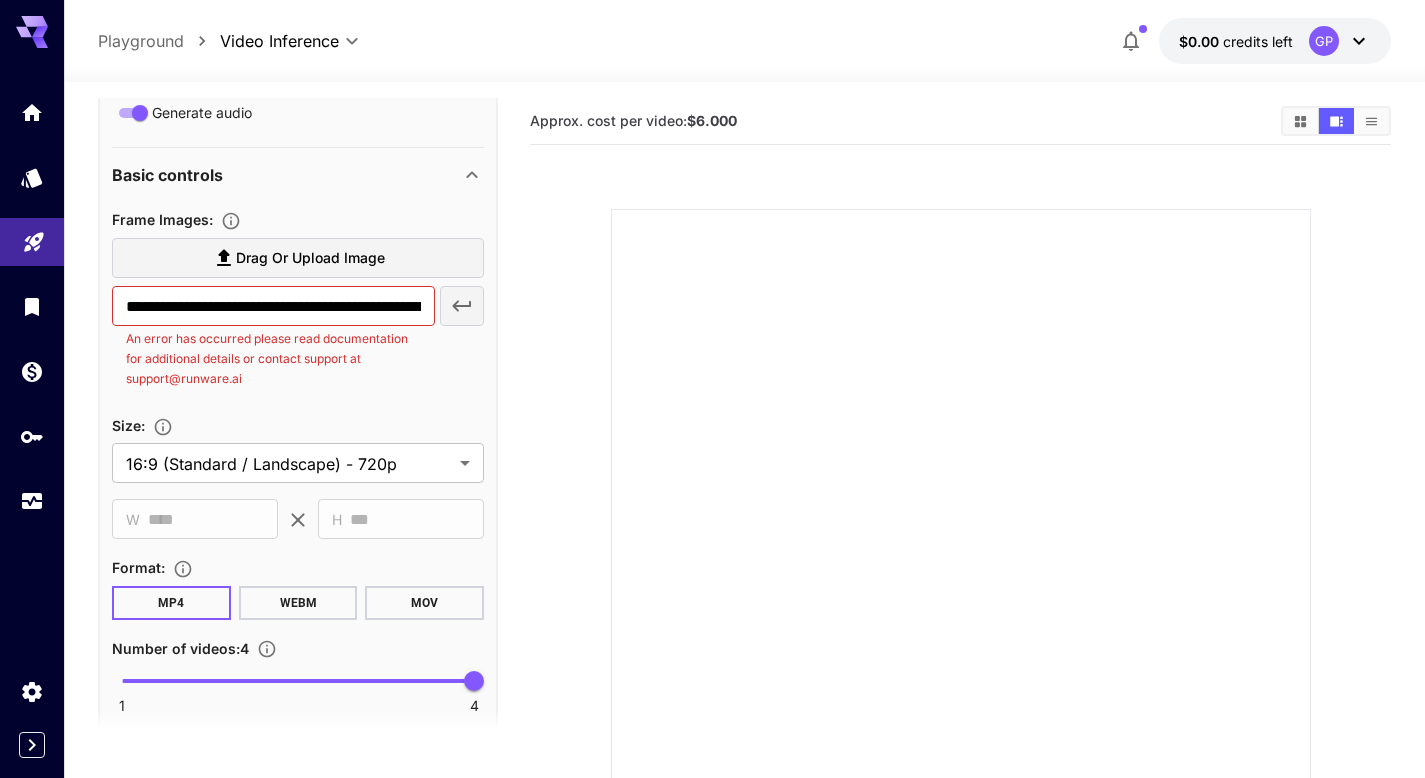 click at bounding box center (960, 535) 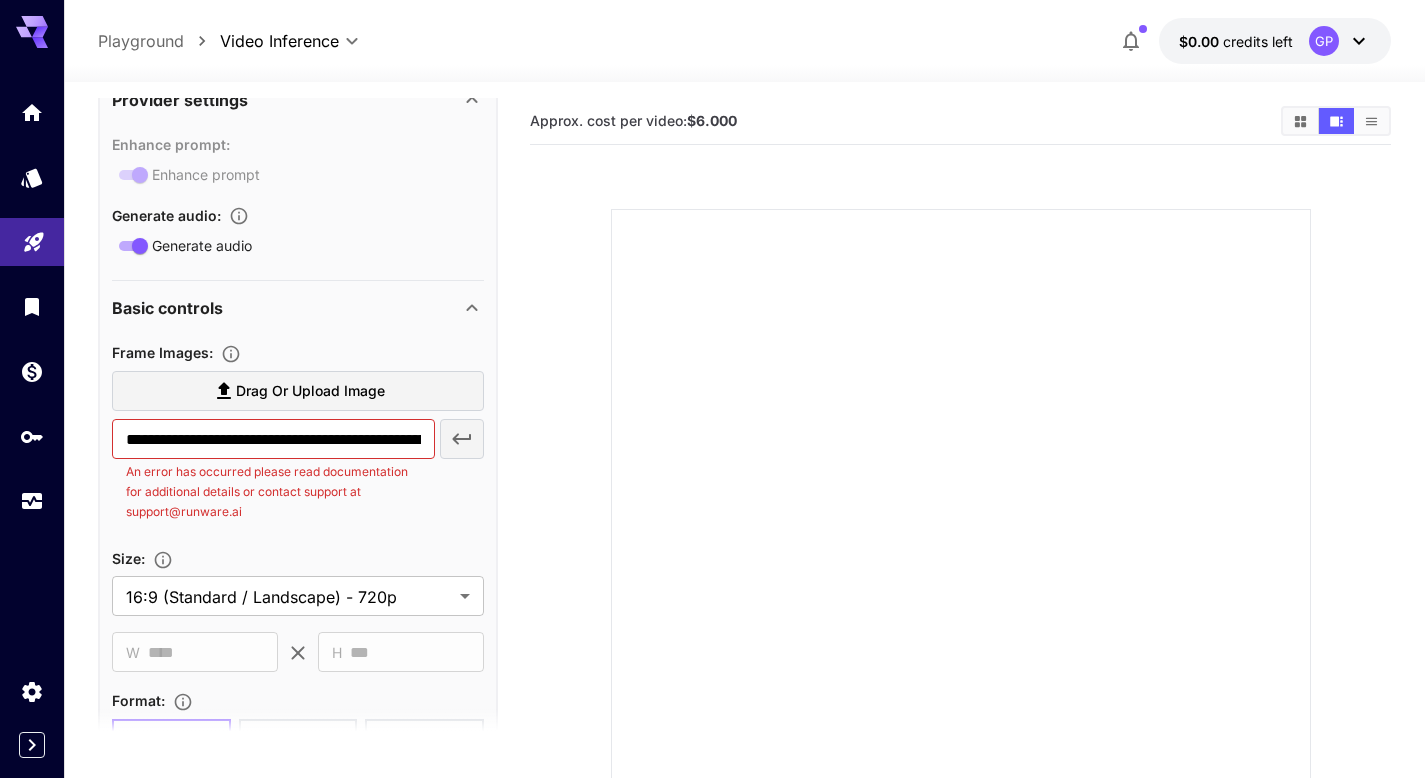 scroll, scrollTop: 0, scrollLeft: 0, axis: both 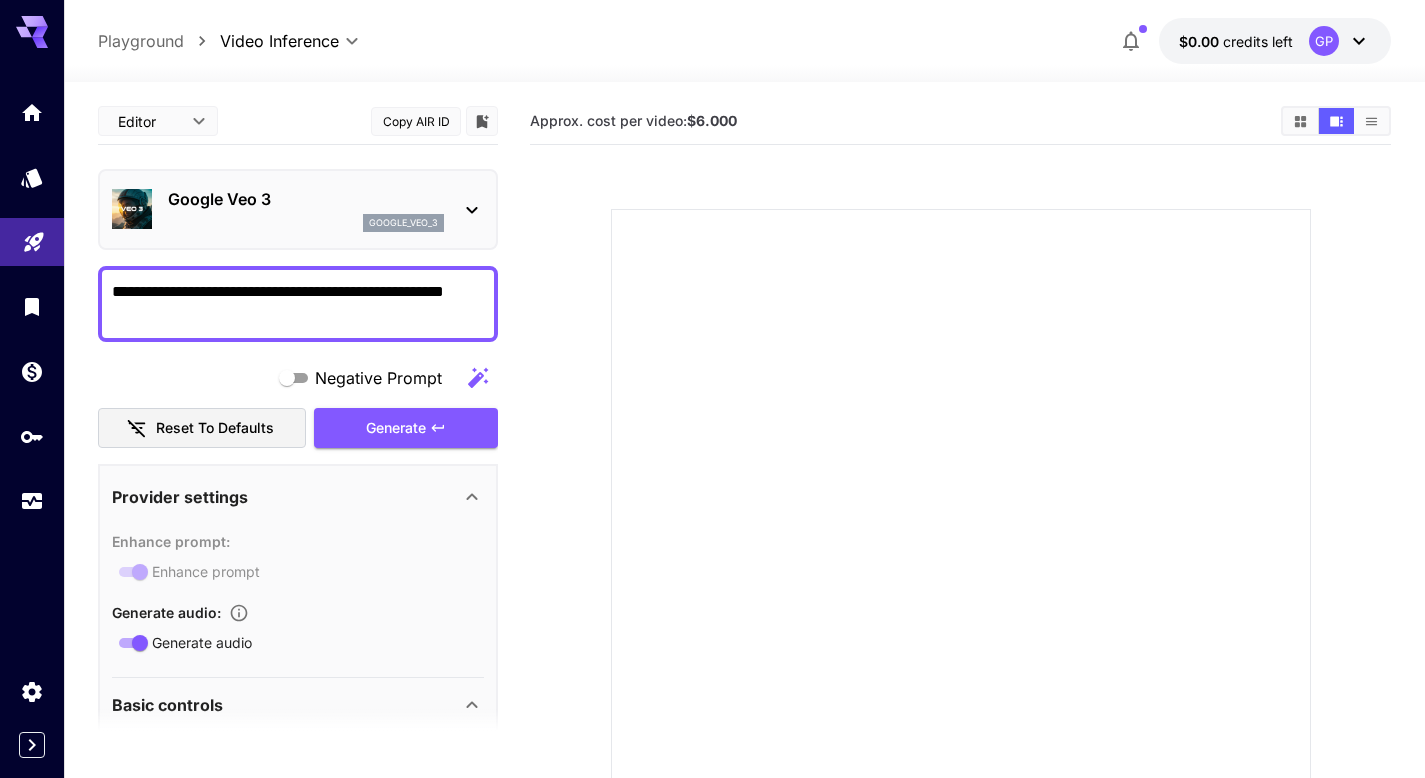 click on "Generate" at bounding box center [406, 428] 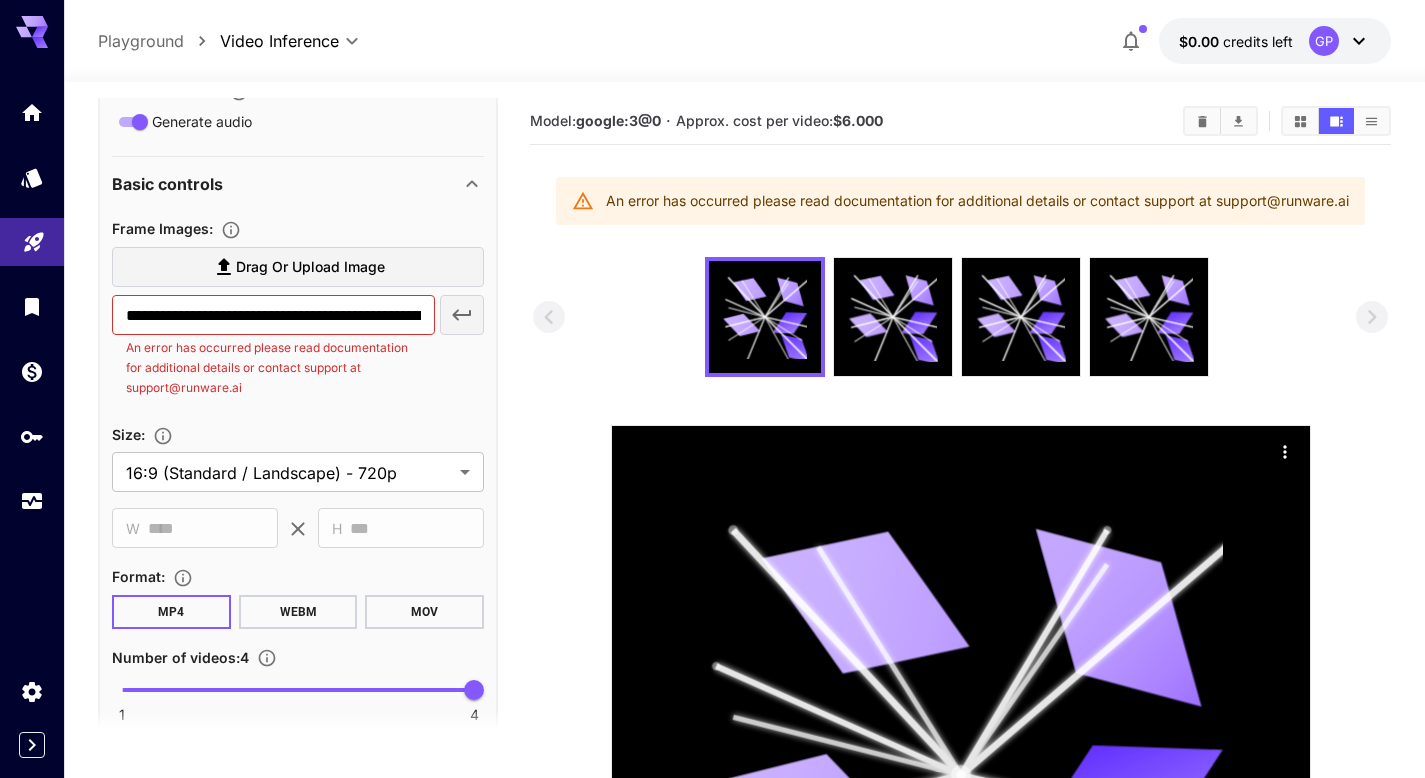 scroll, scrollTop: 133, scrollLeft: 0, axis: vertical 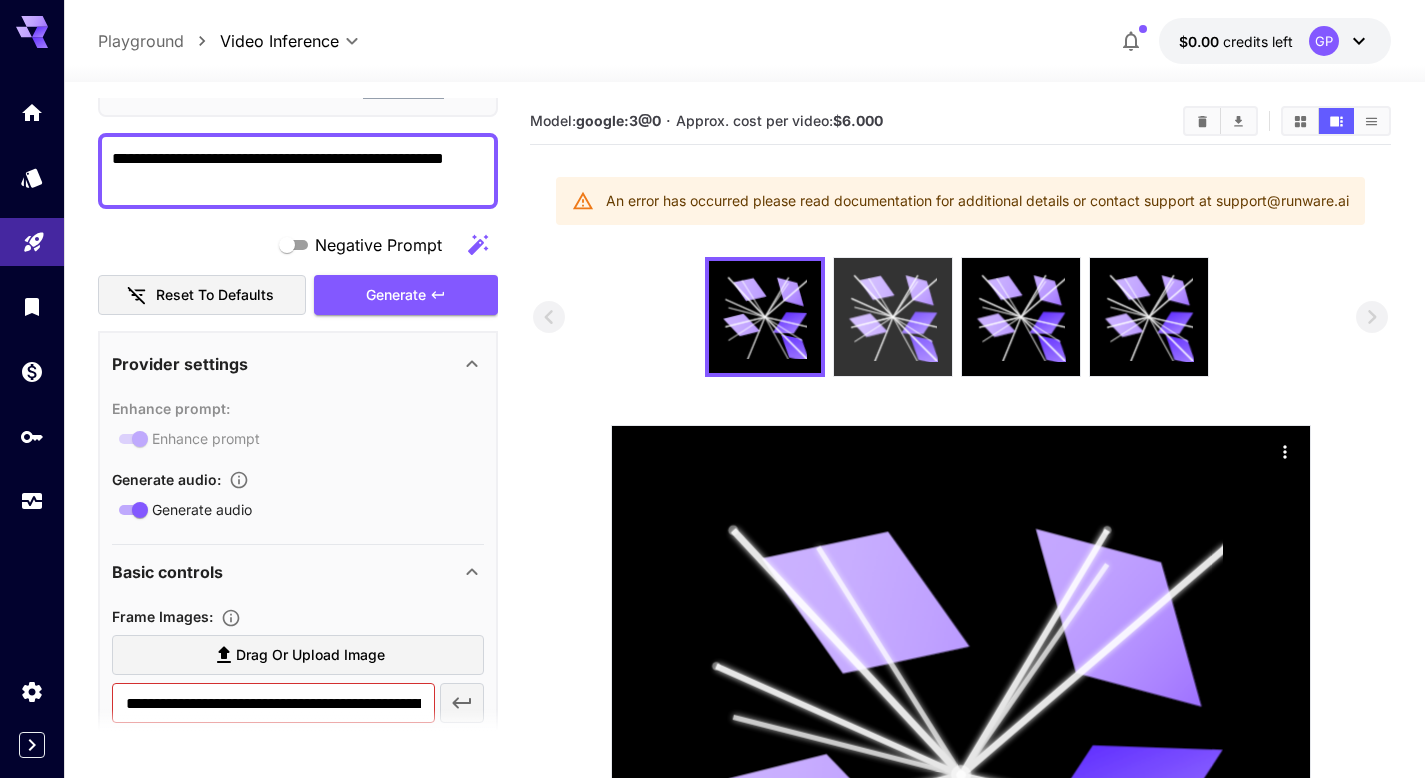 click 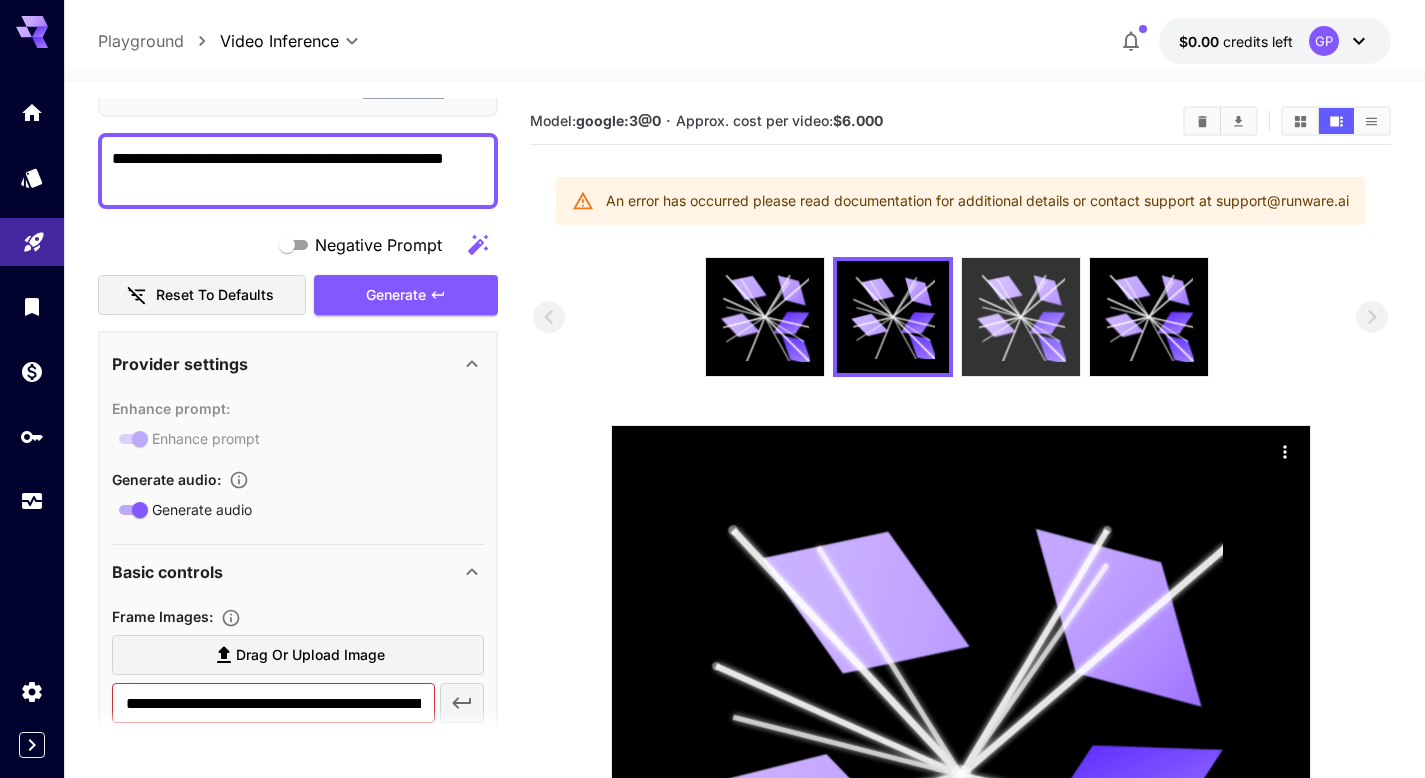 click 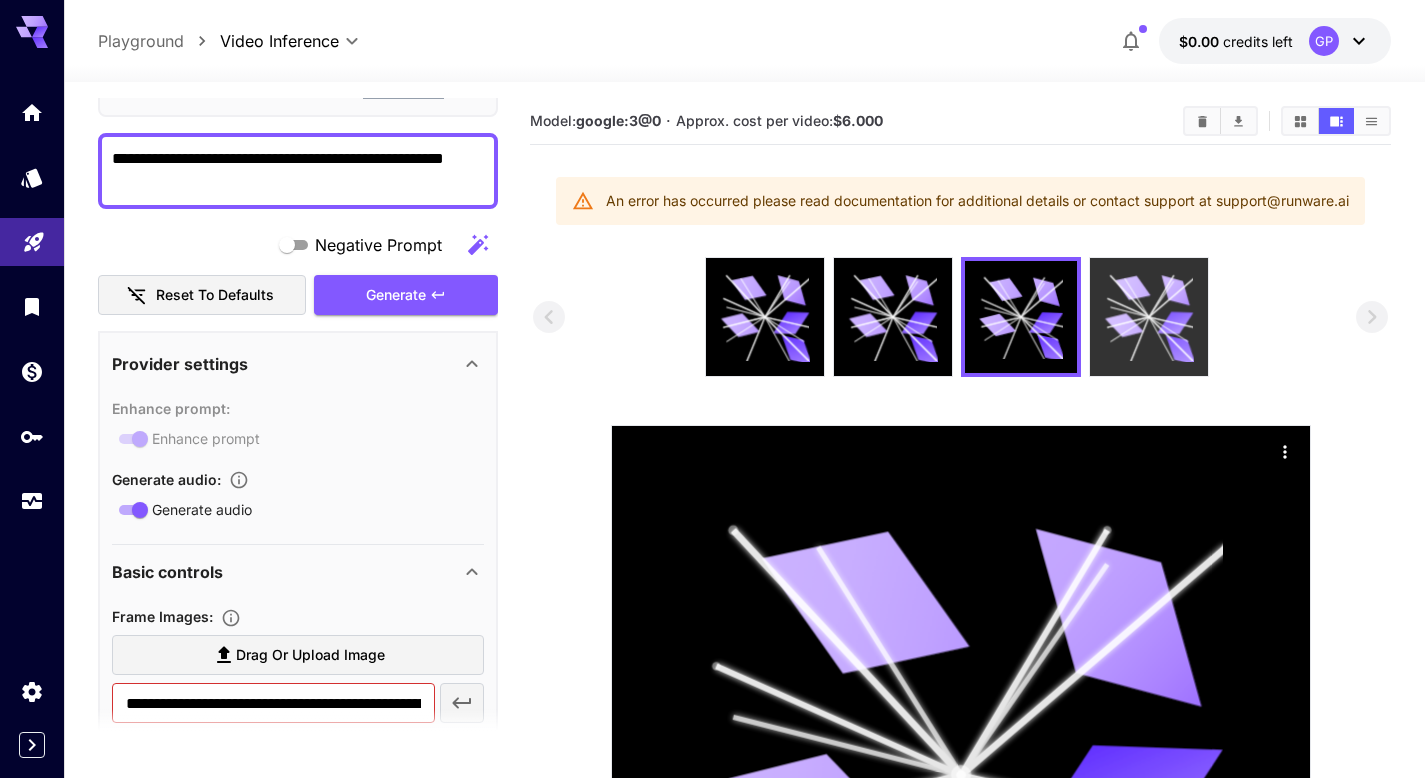 click 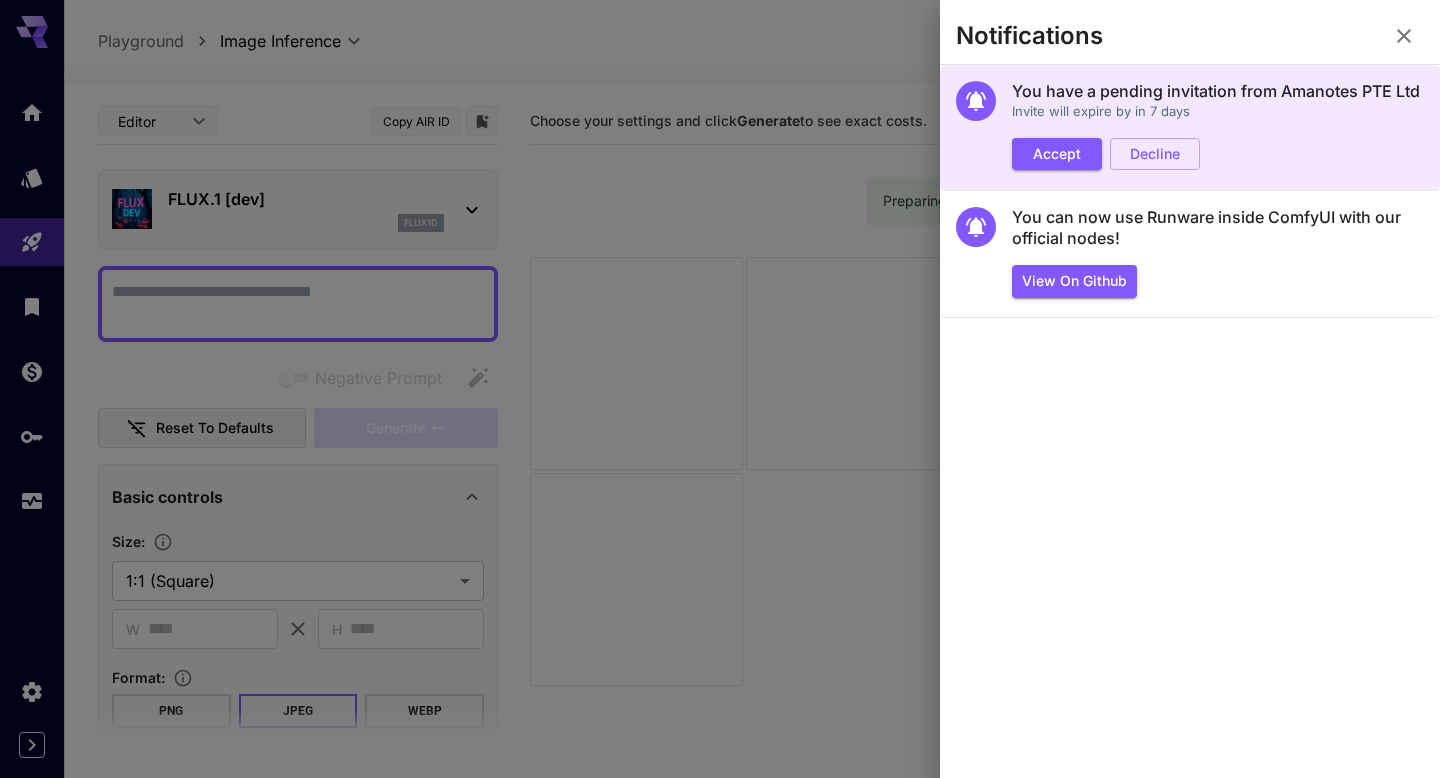 scroll, scrollTop: 0, scrollLeft: 0, axis: both 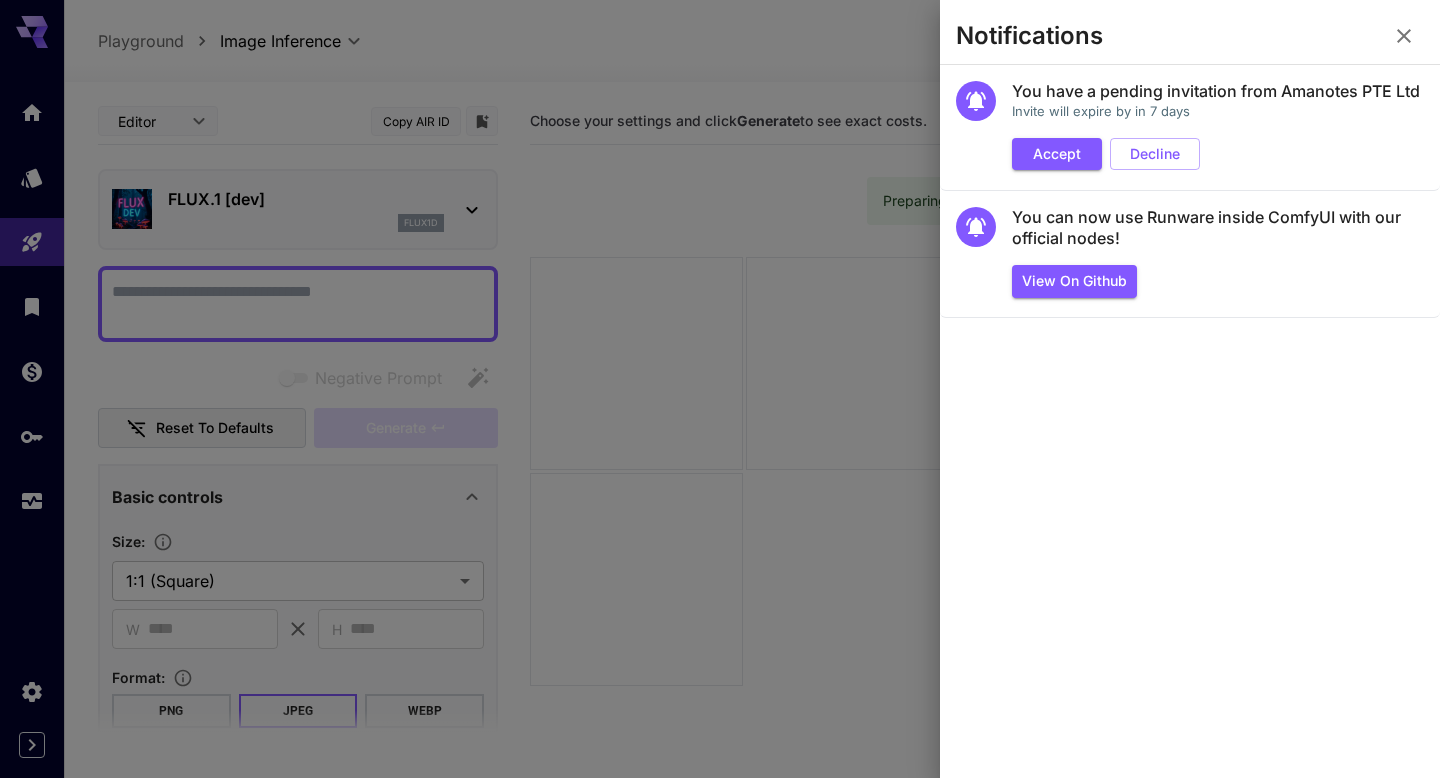 click 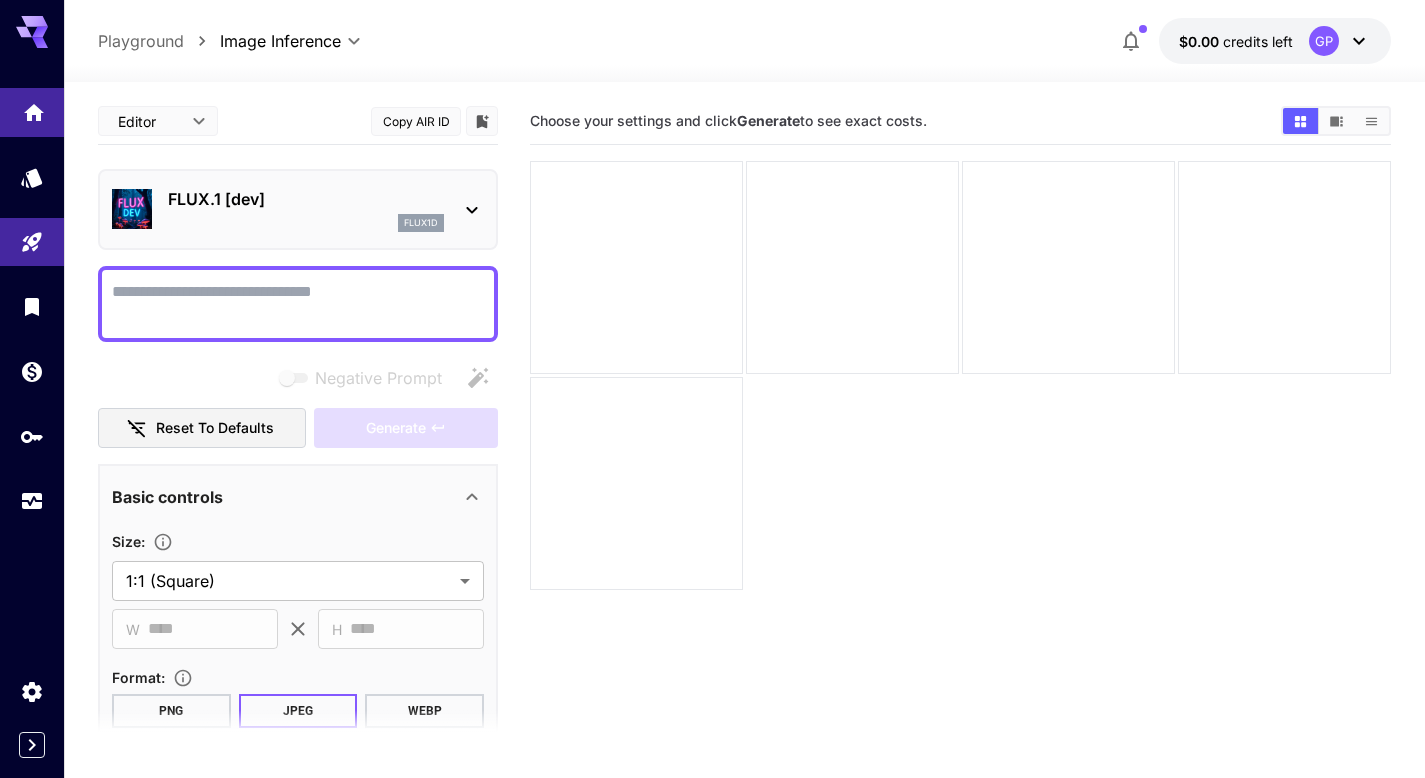 click 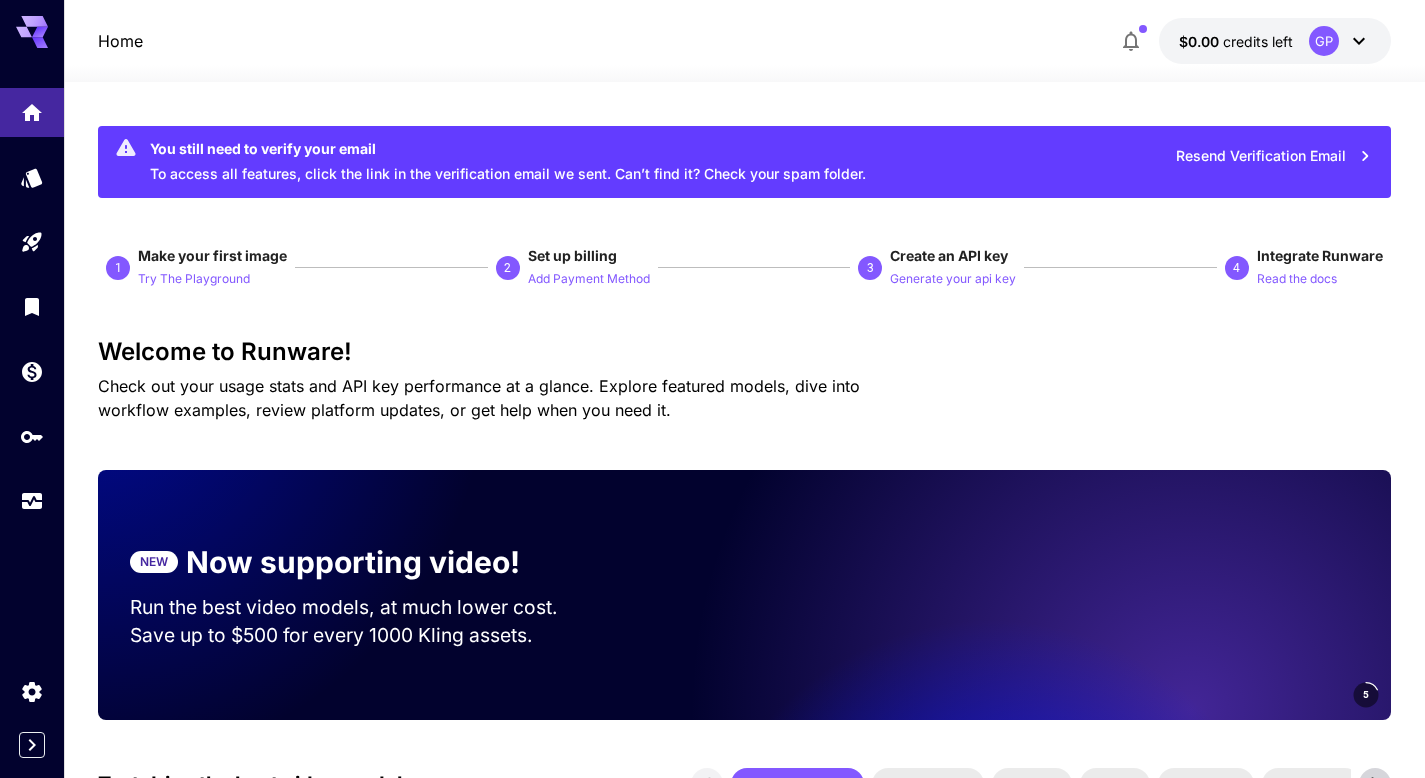 click on "GP" at bounding box center (1324, 41) 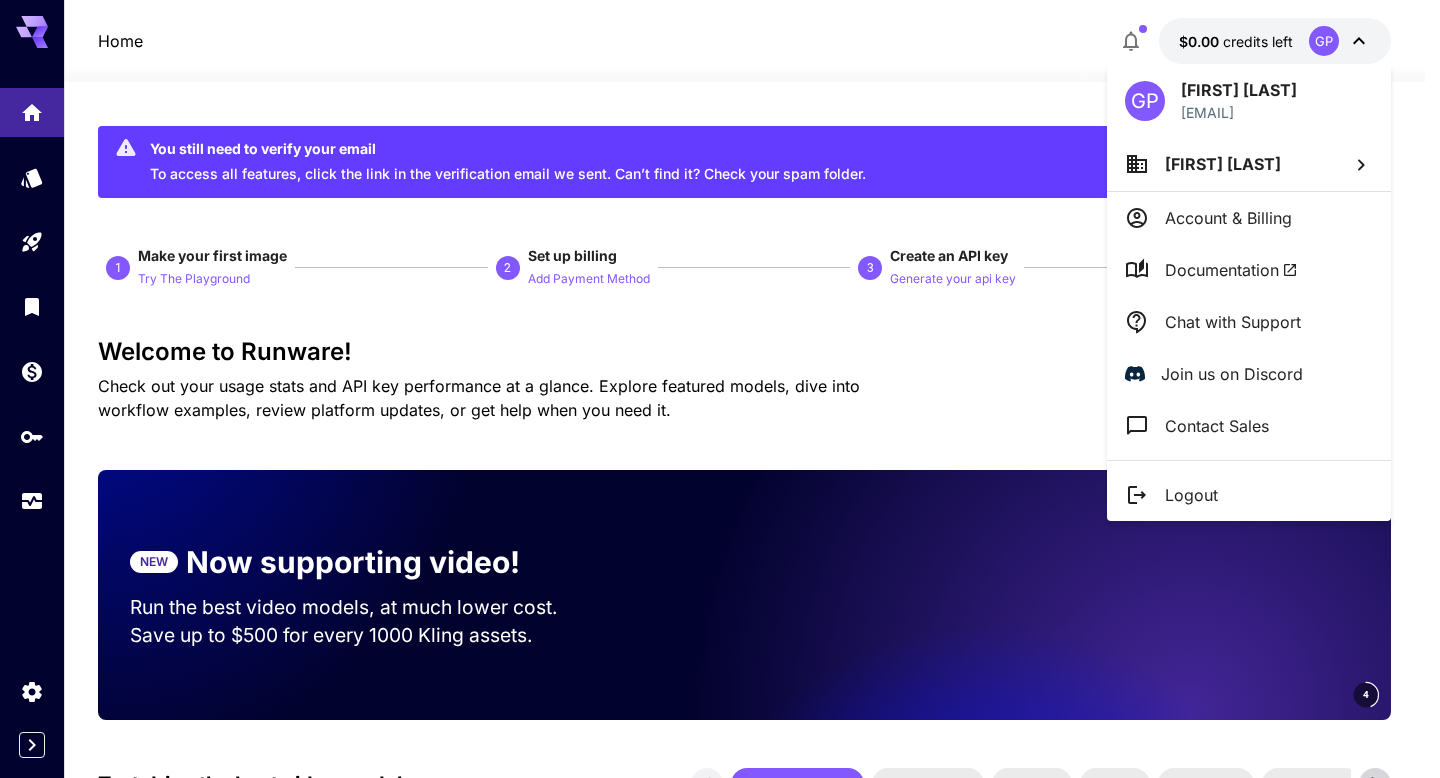 click on "[FIRST] [LAST]" at bounding box center [1249, 164] 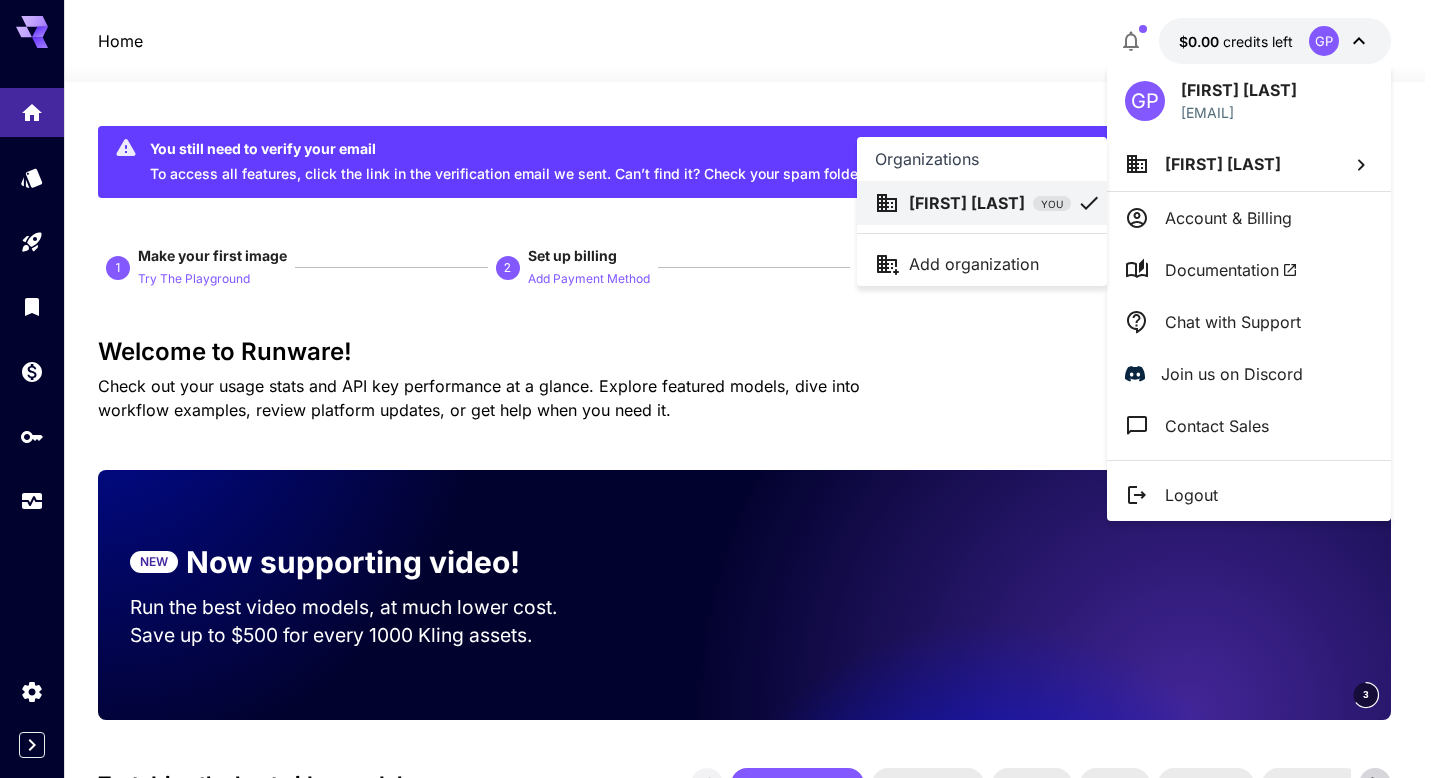 click on "Add organization" at bounding box center [974, 264] 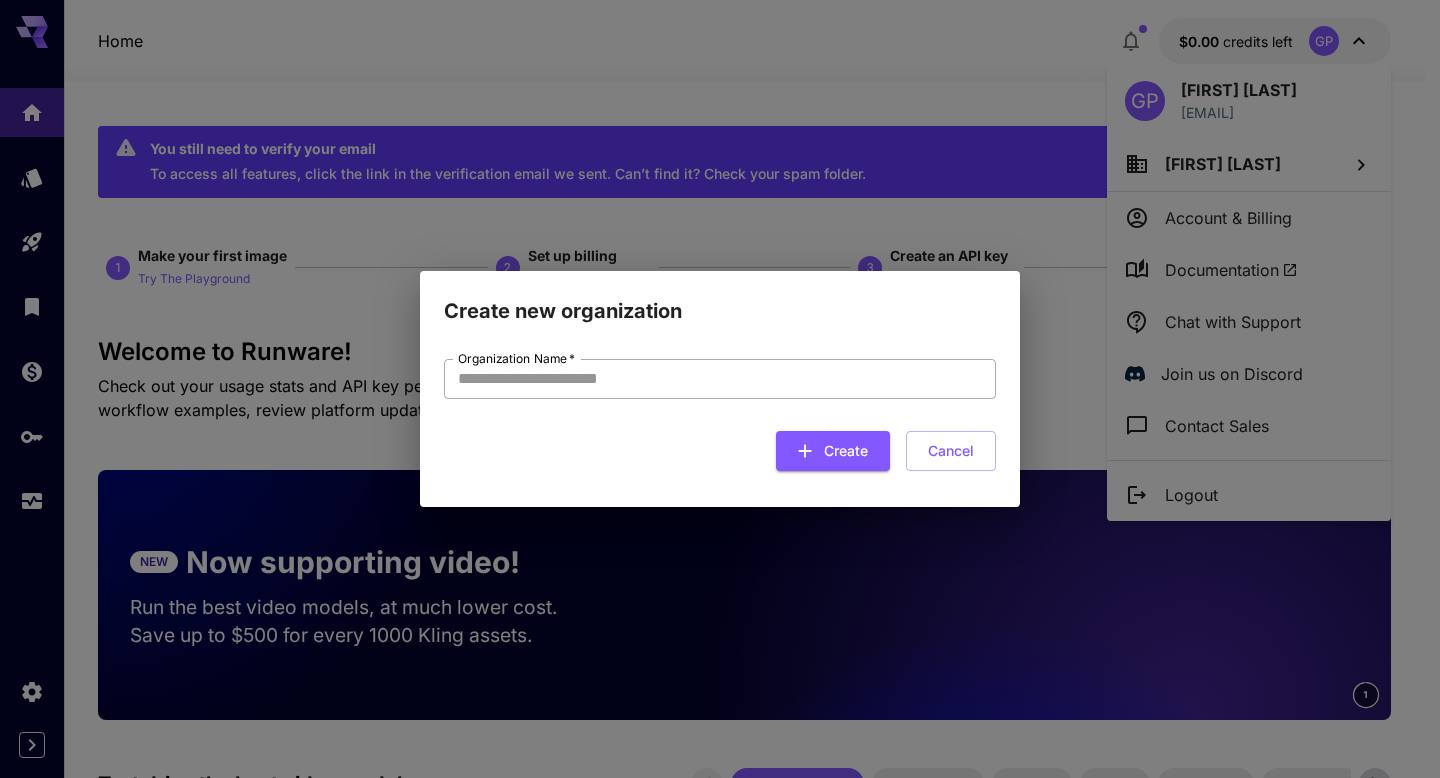 click on "Organization Name   *" at bounding box center [720, 379] 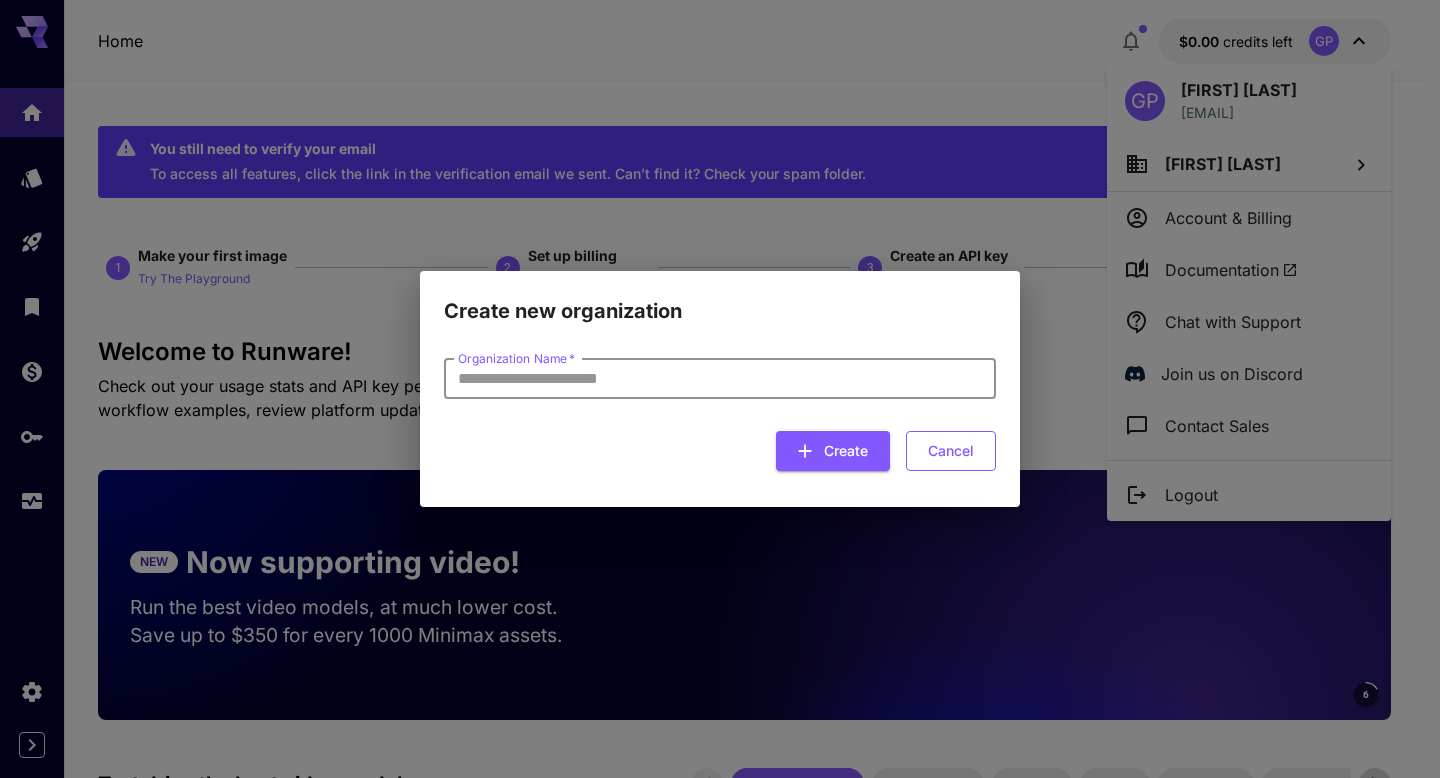 click on "Cancel" at bounding box center [951, 451] 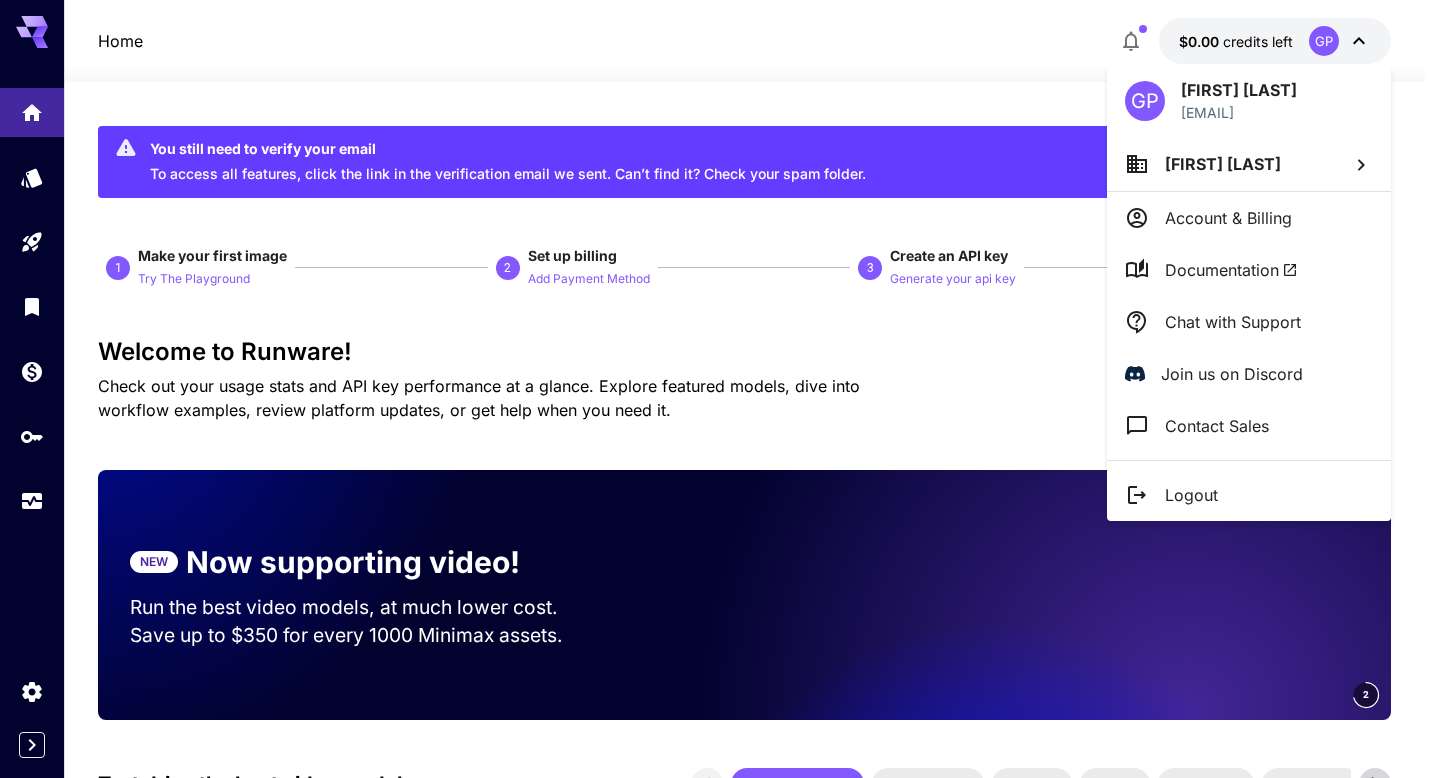 click at bounding box center (720, 389) 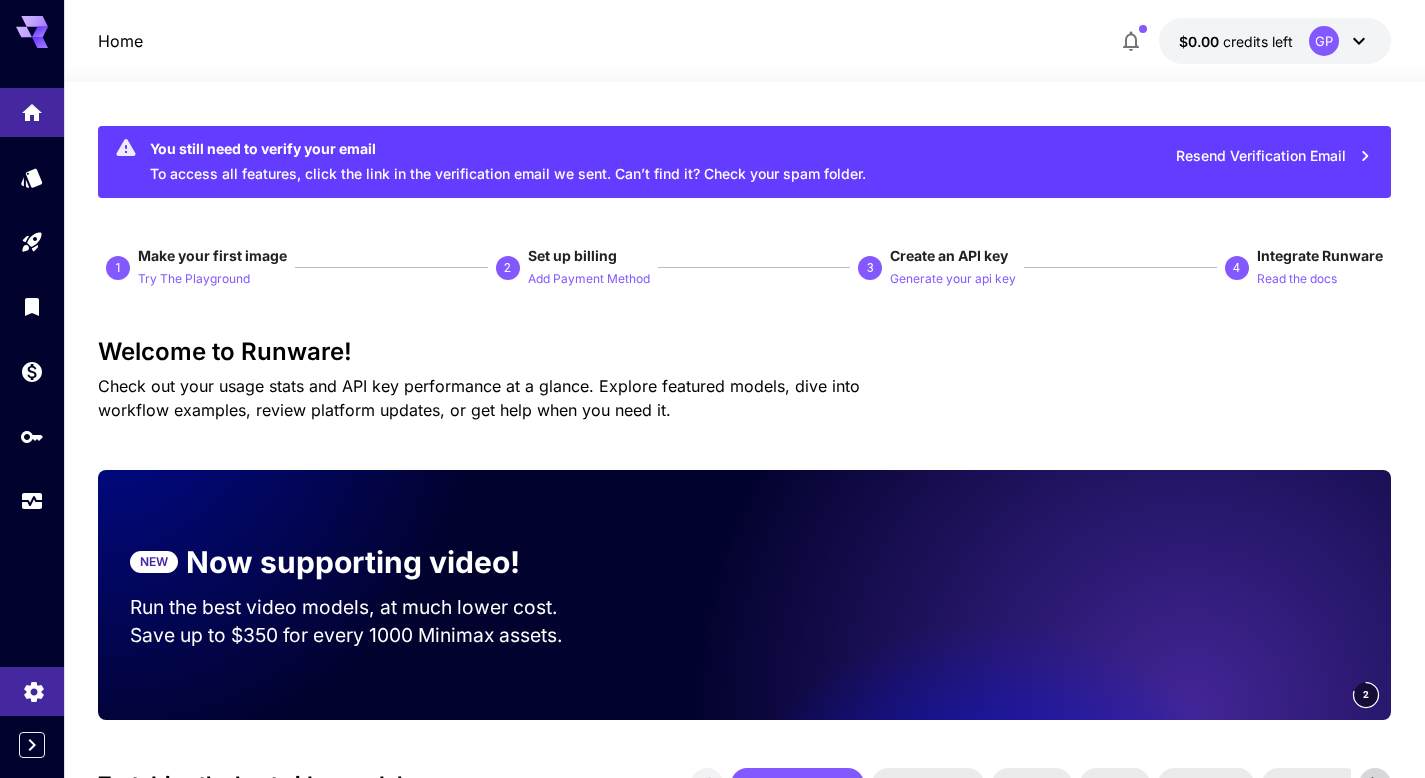 click 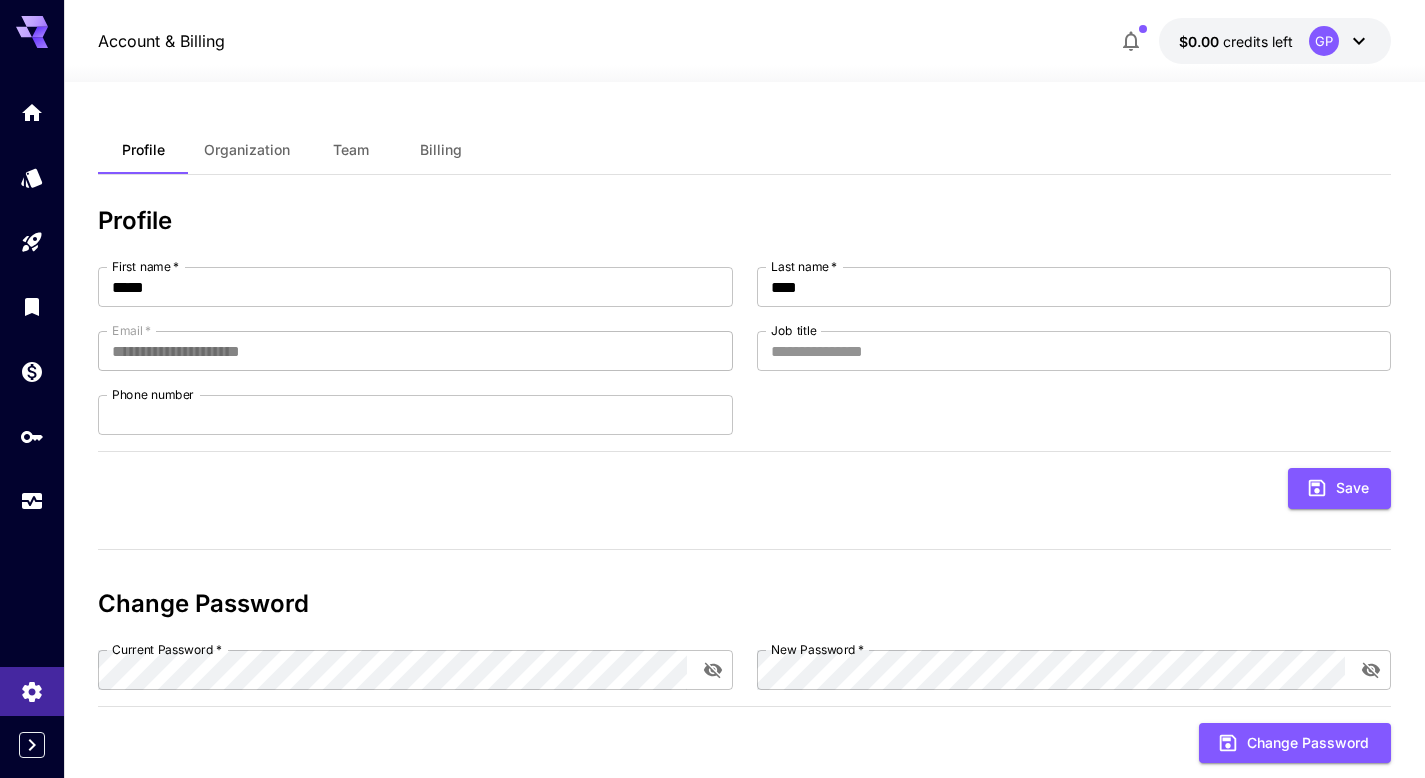 click 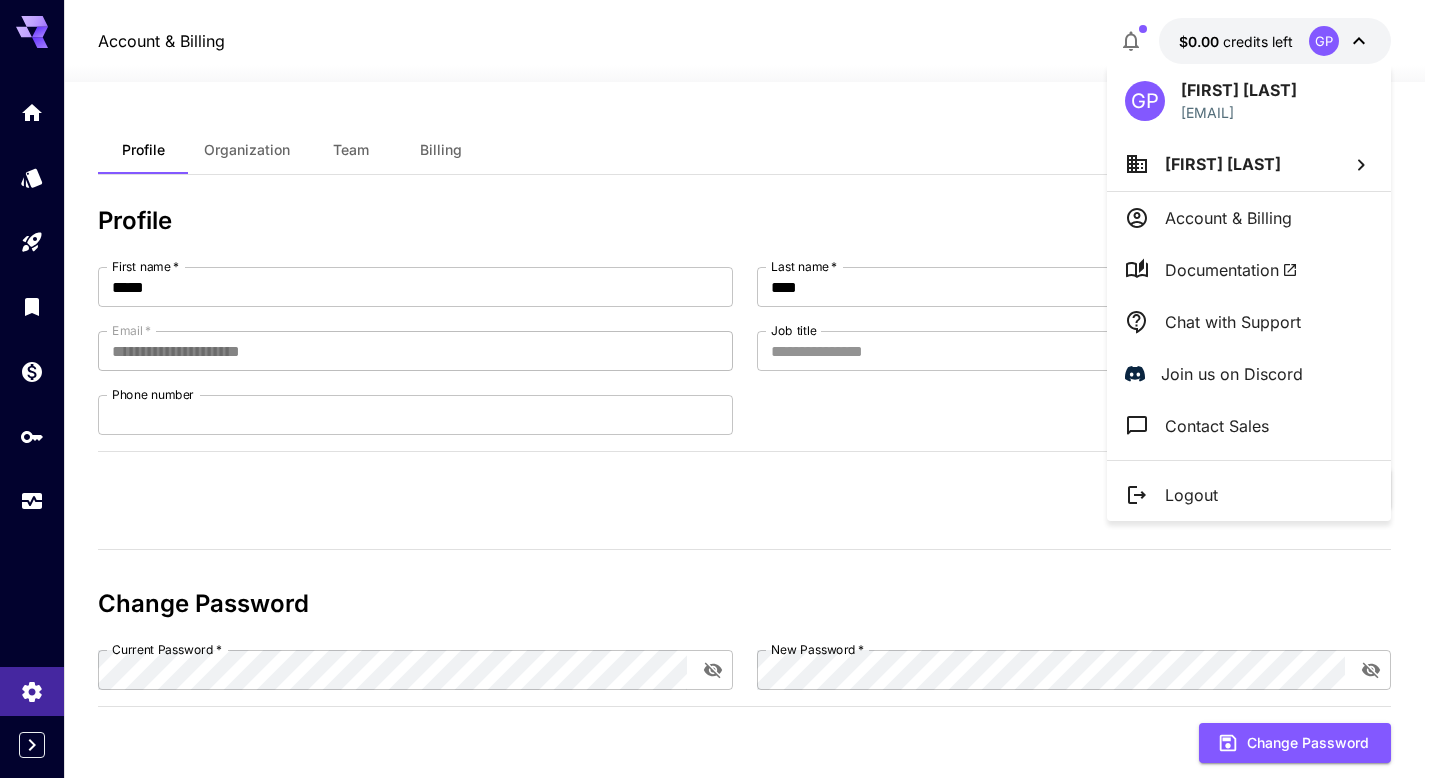 click on "[FIRST] [LAST]" at bounding box center [1249, 164] 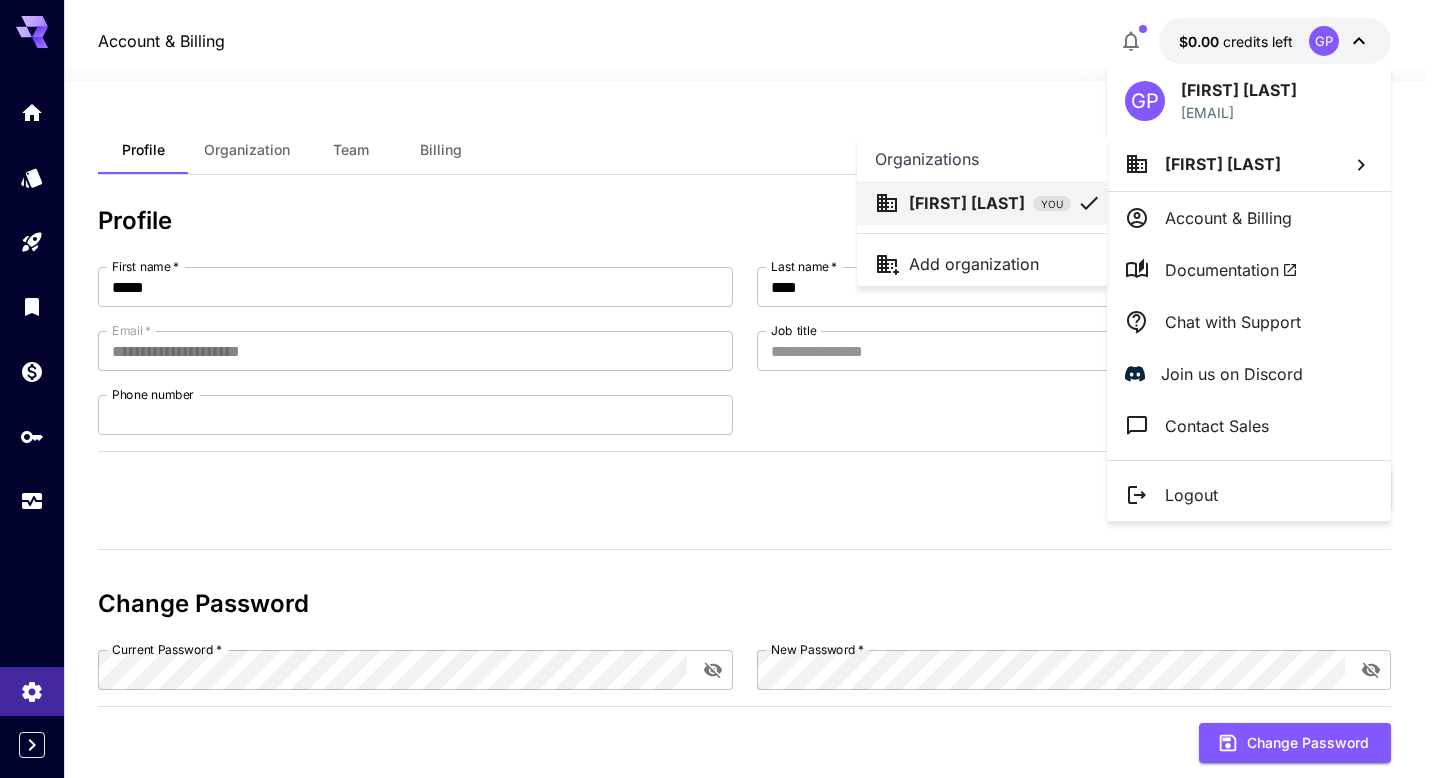 click on "Organizations" at bounding box center (982, 159) 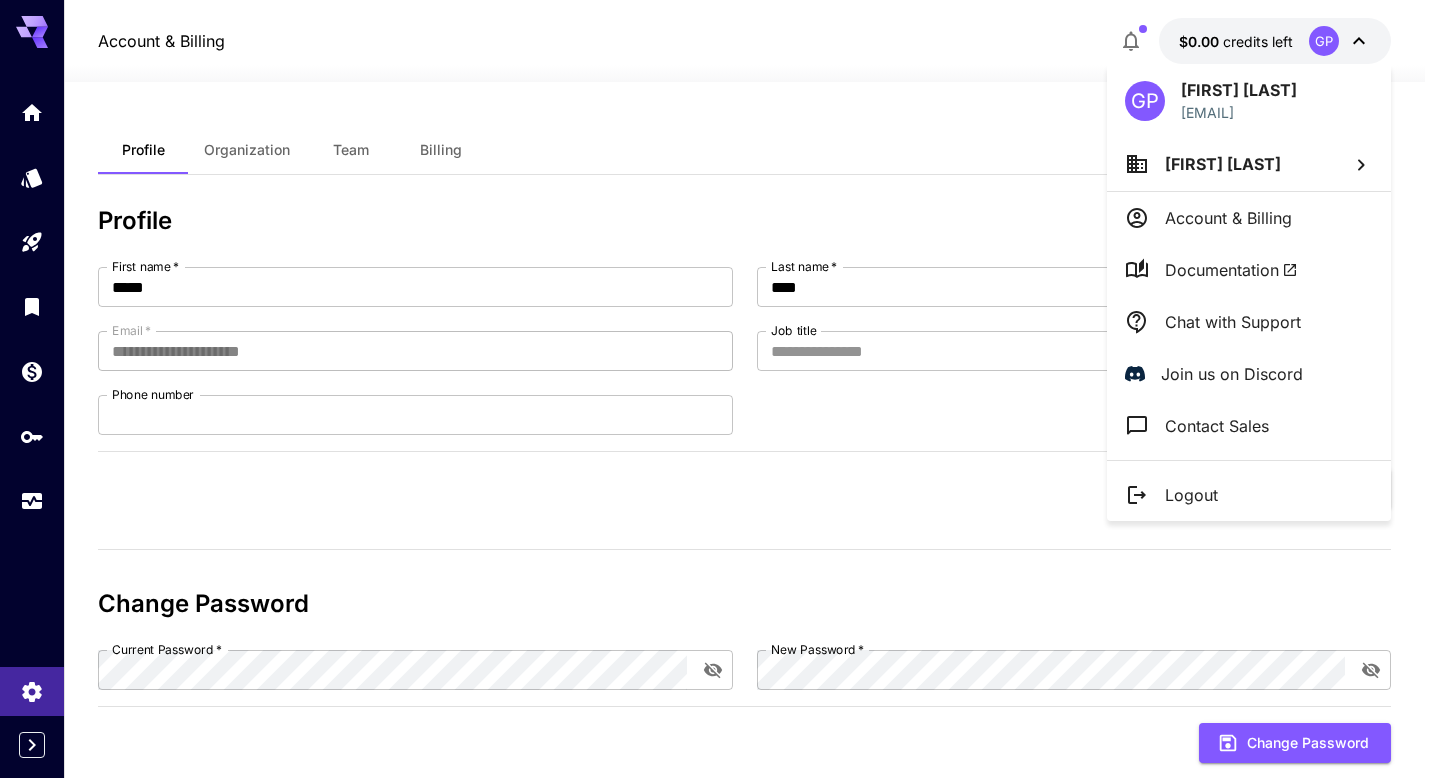 click at bounding box center (720, 389) 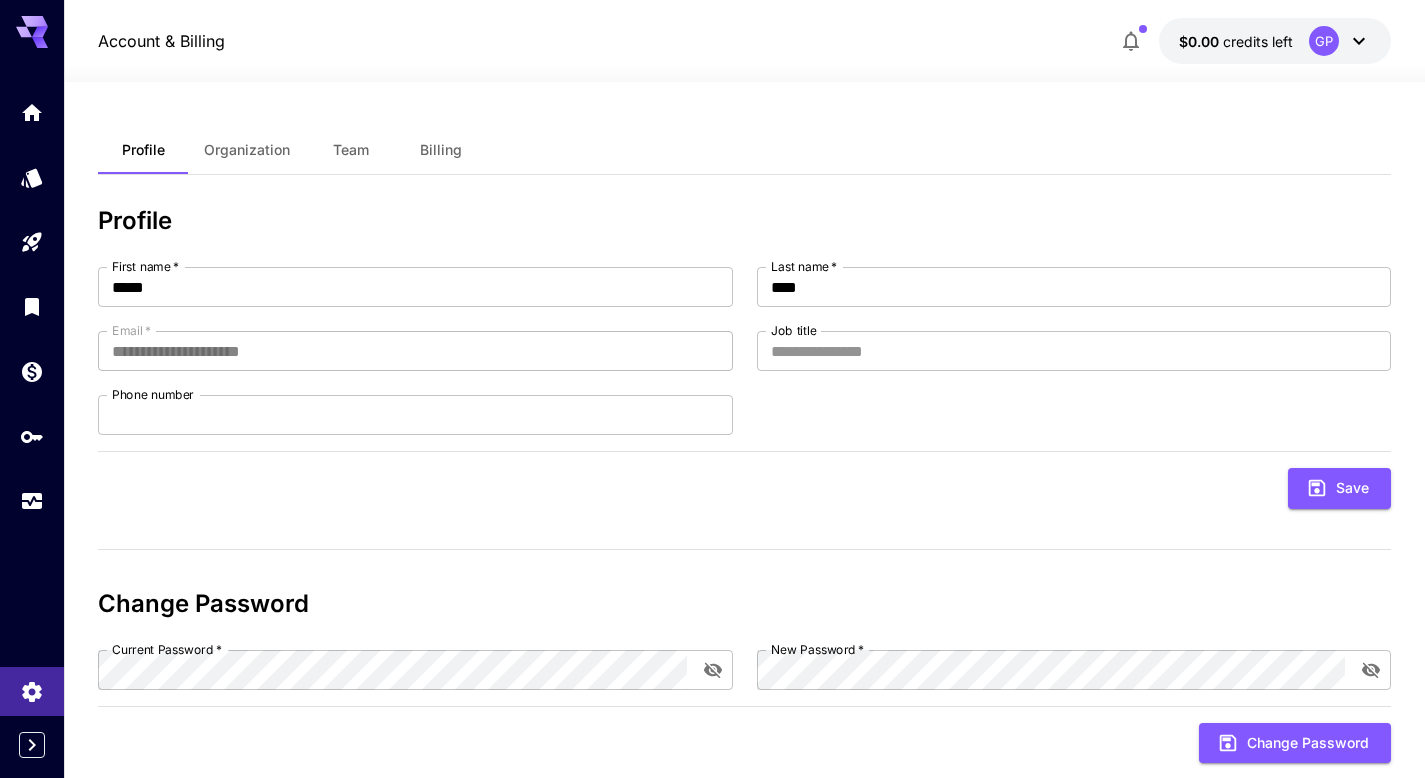 click at bounding box center (32, 306) 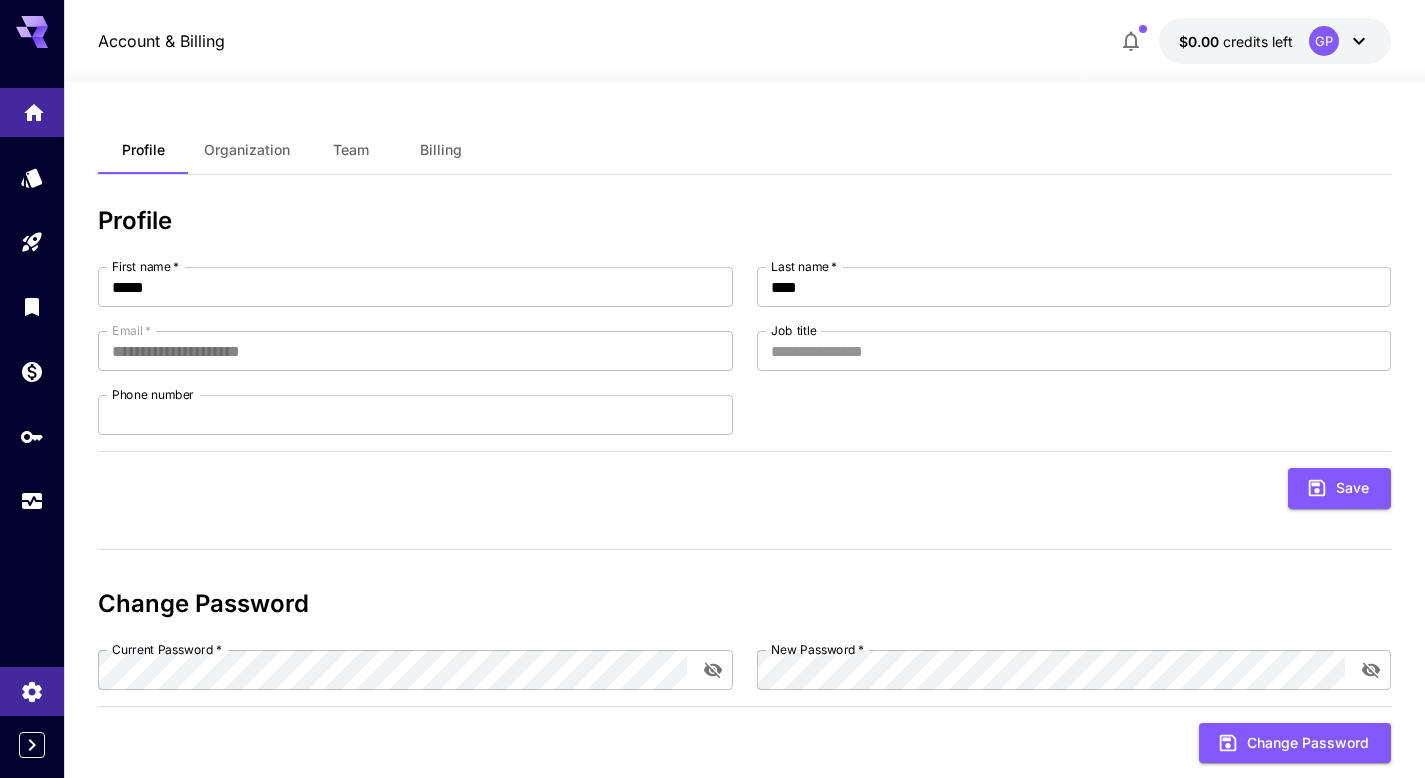 click 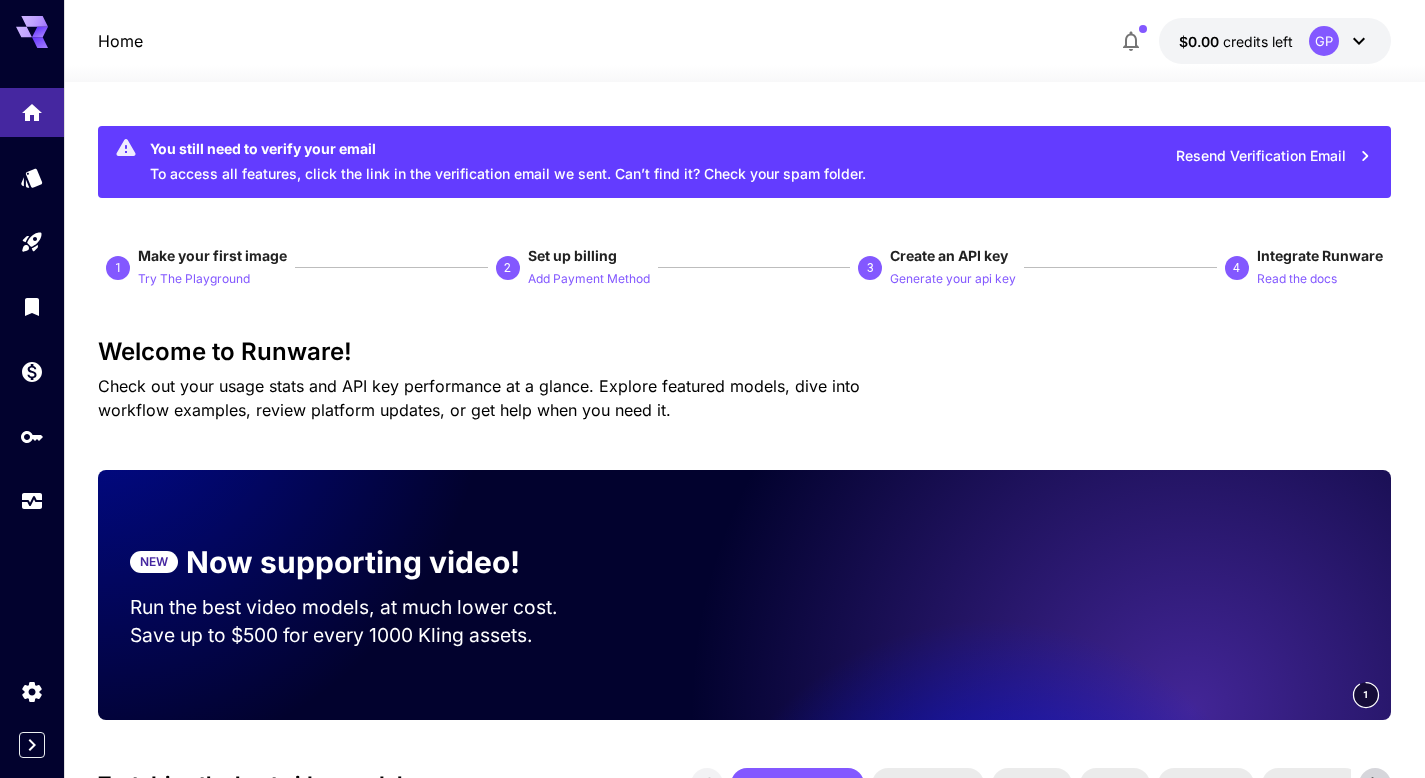 click on "GP" at bounding box center (1340, 41) 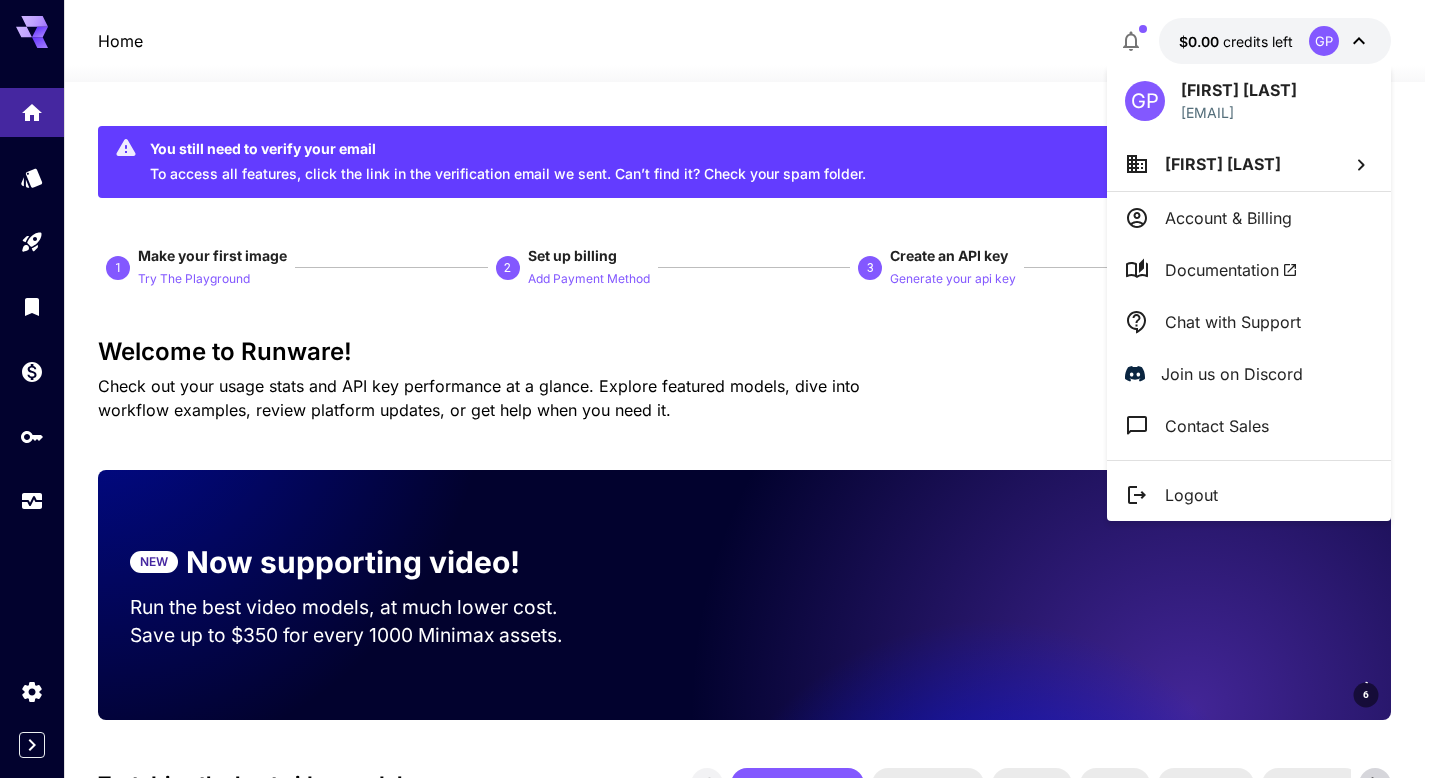 click on "[FIRST] [LAST]" at bounding box center (1249, 164) 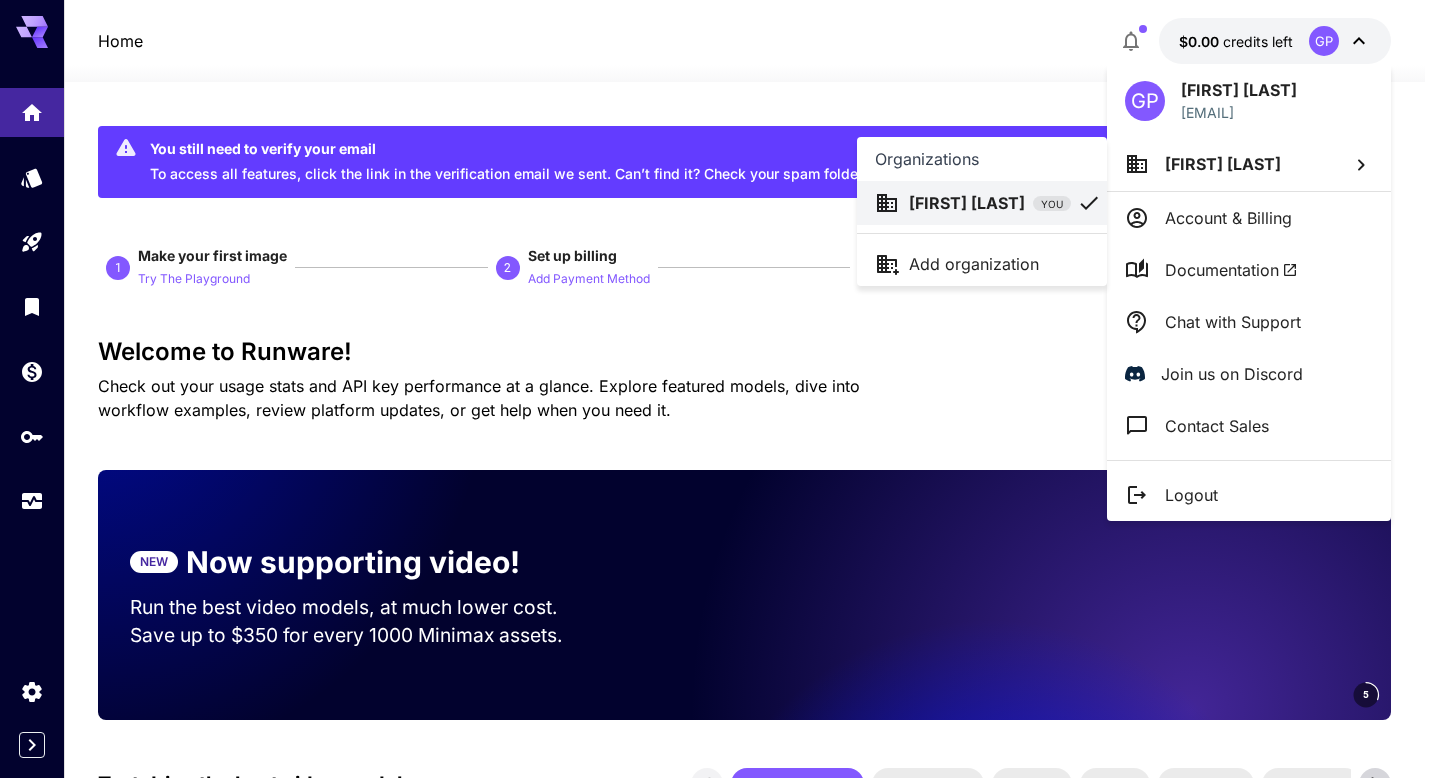 click at bounding box center (720, 389) 